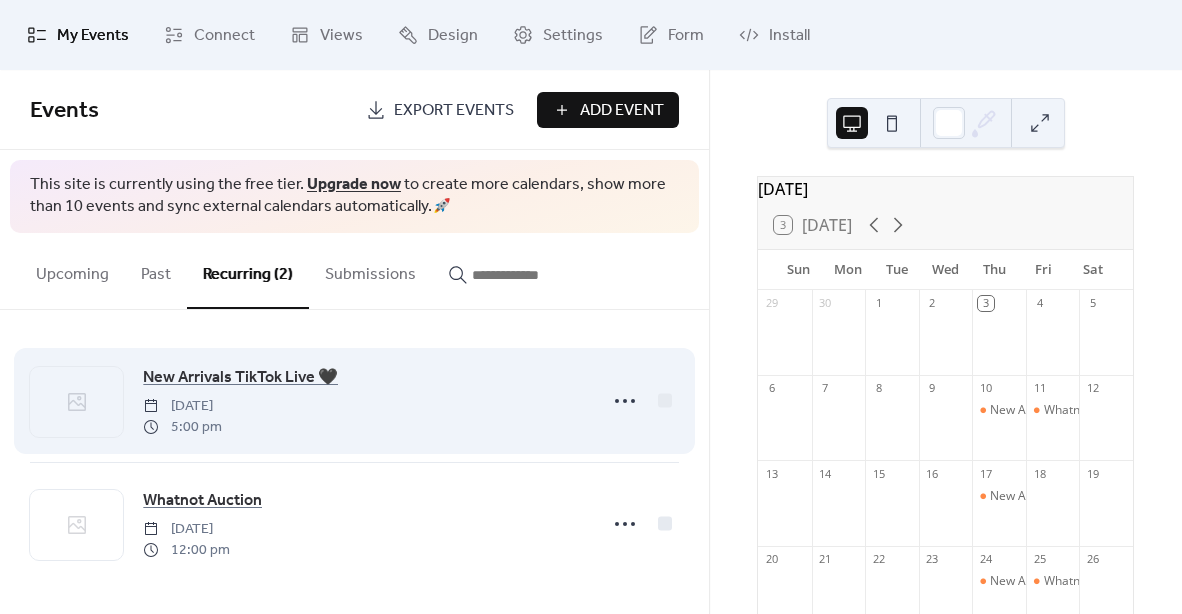 scroll, scrollTop: 0, scrollLeft: 0, axis: both 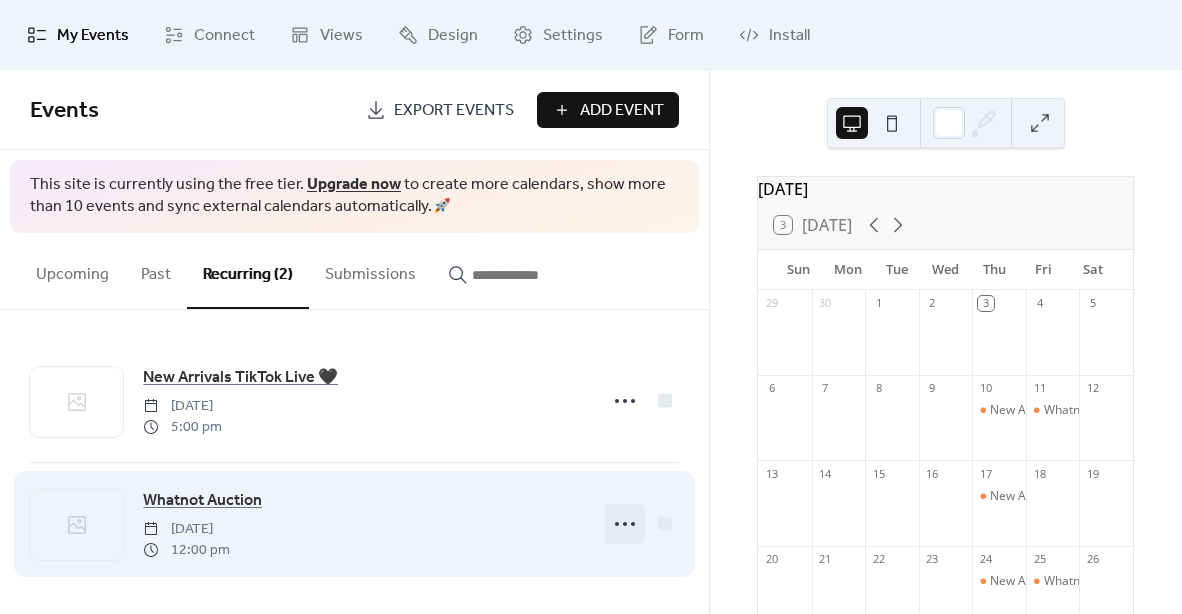 click 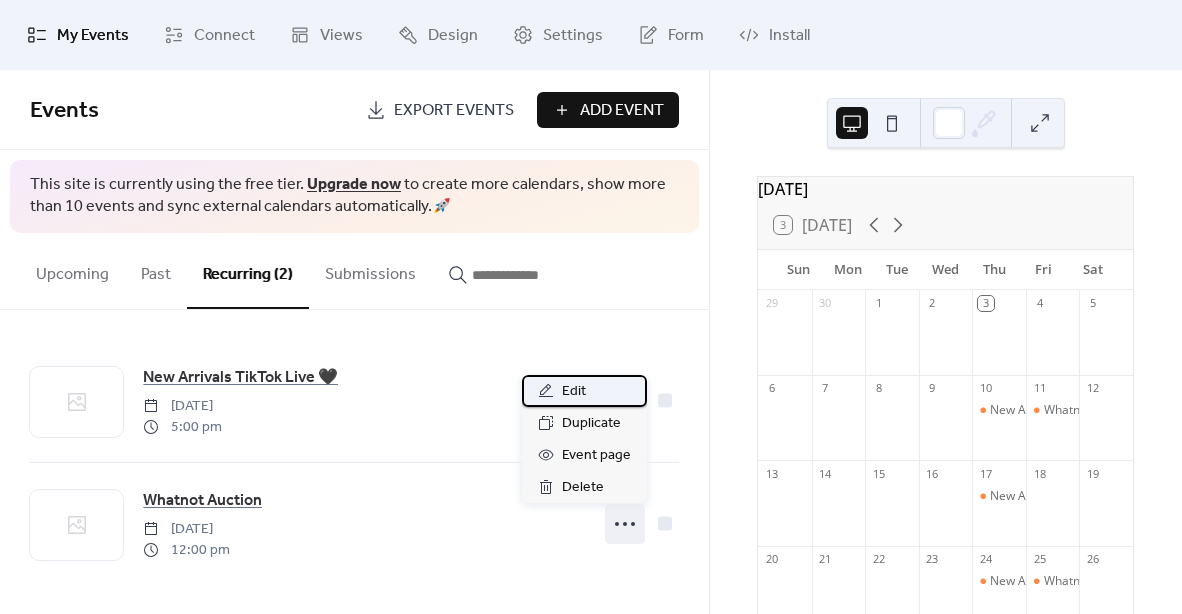 click on "Edit" at bounding box center [584, 391] 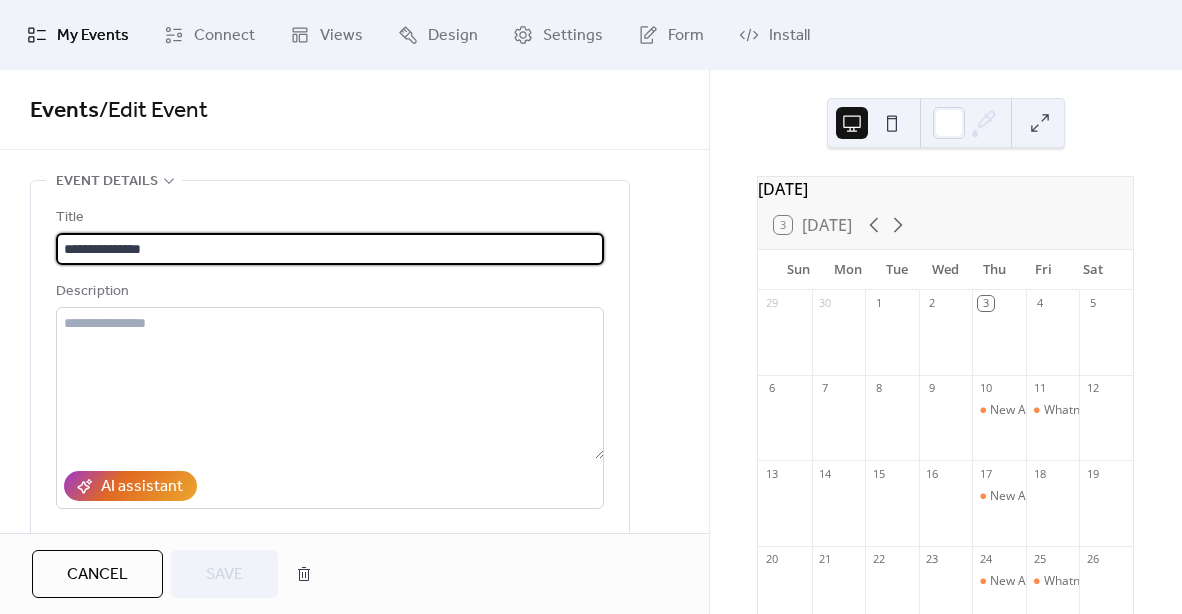 click on "**********" at bounding box center (330, 249) 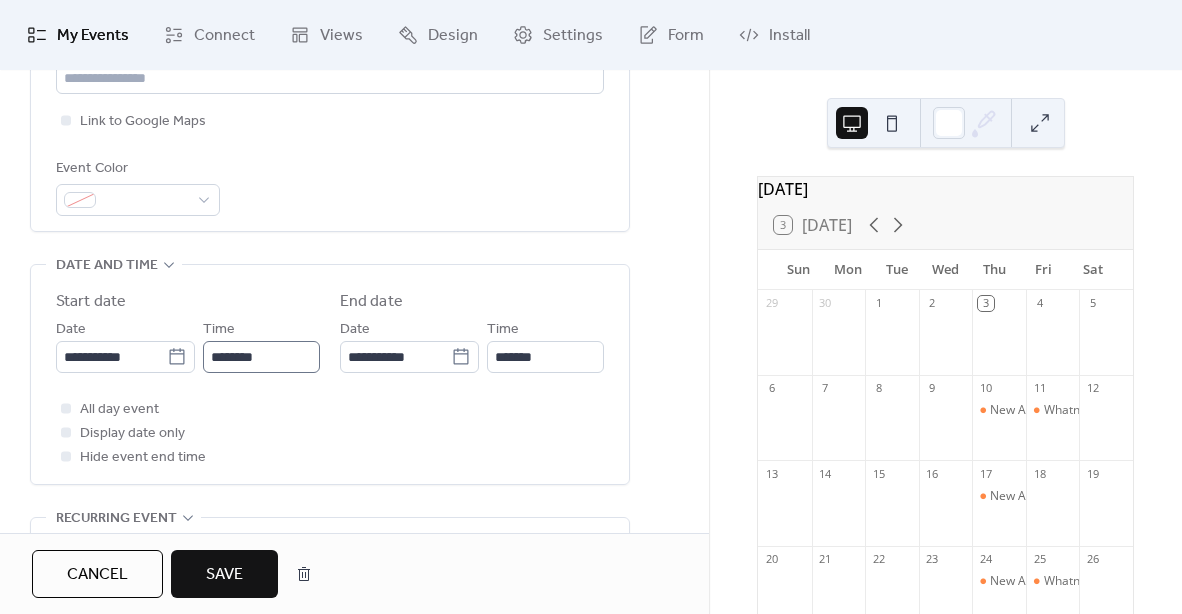 scroll, scrollTop: 512, scrollLeft: 0, axis: vertical 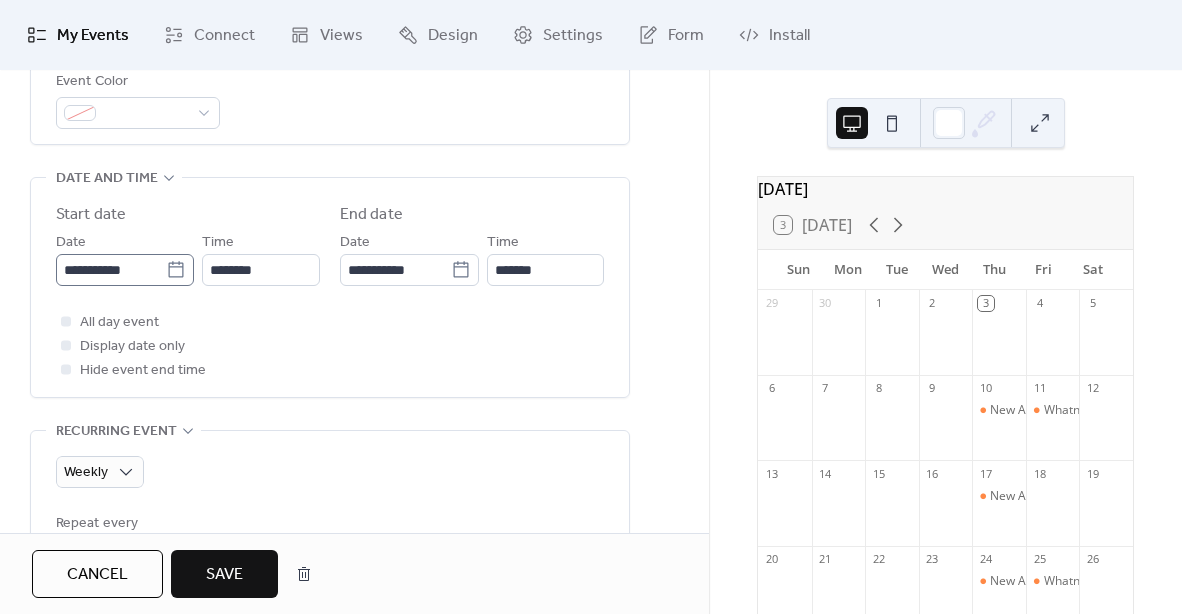 type on "**********" 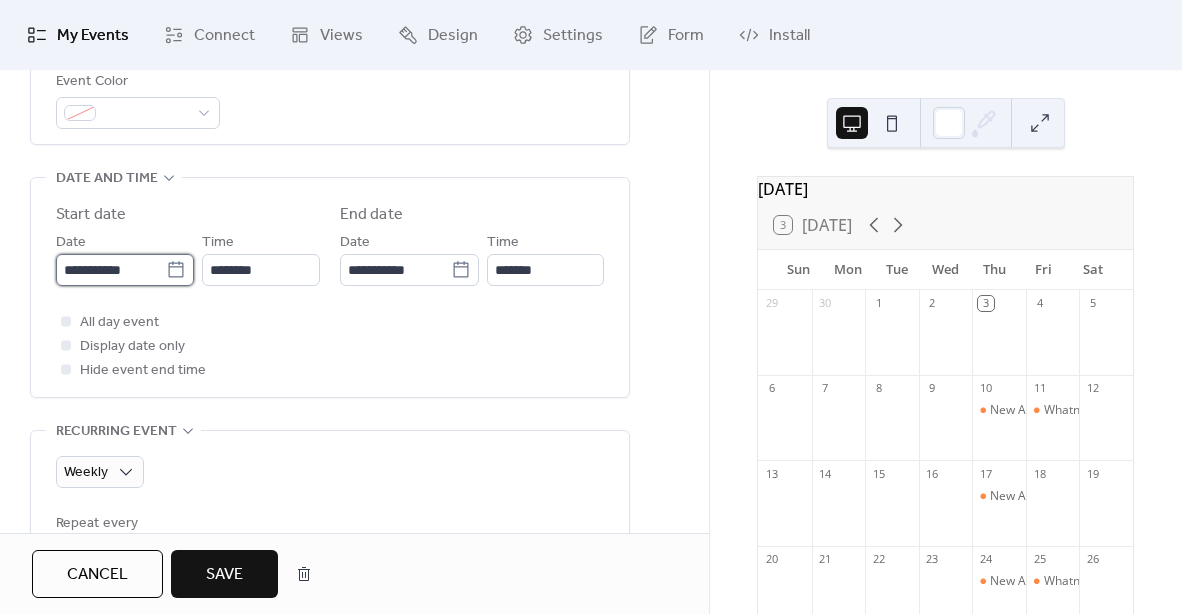 click on "**********" at bounding box center (111, 270) 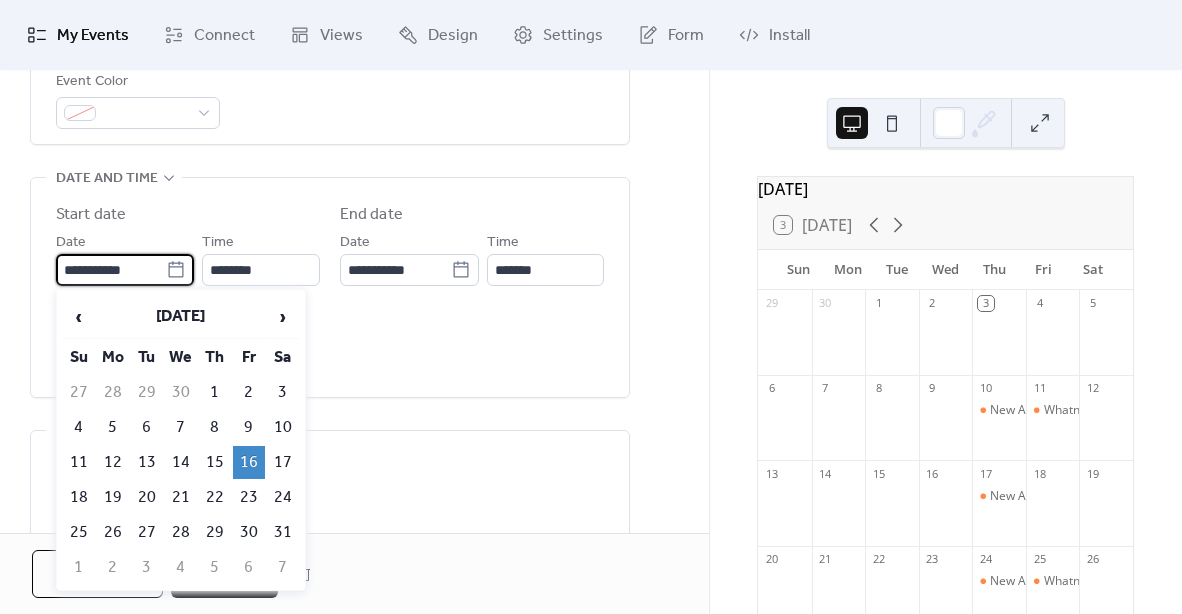 click on "**********" at bounding box center (330, 287) 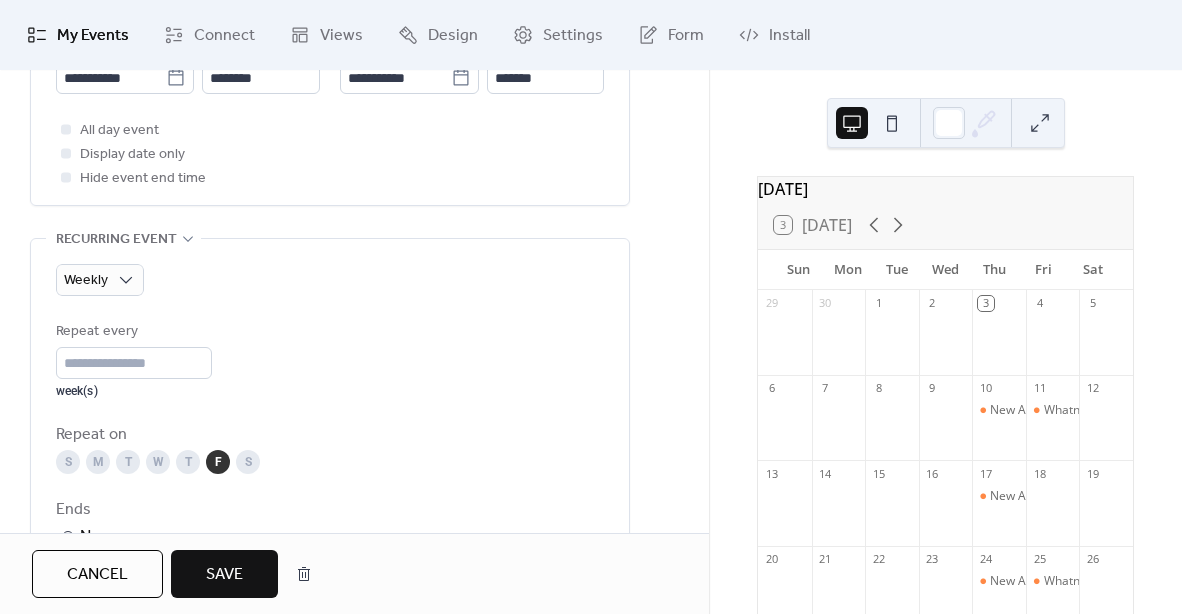 scroll, scrollTop: 796, scrollLeft: 0, axis: vertical 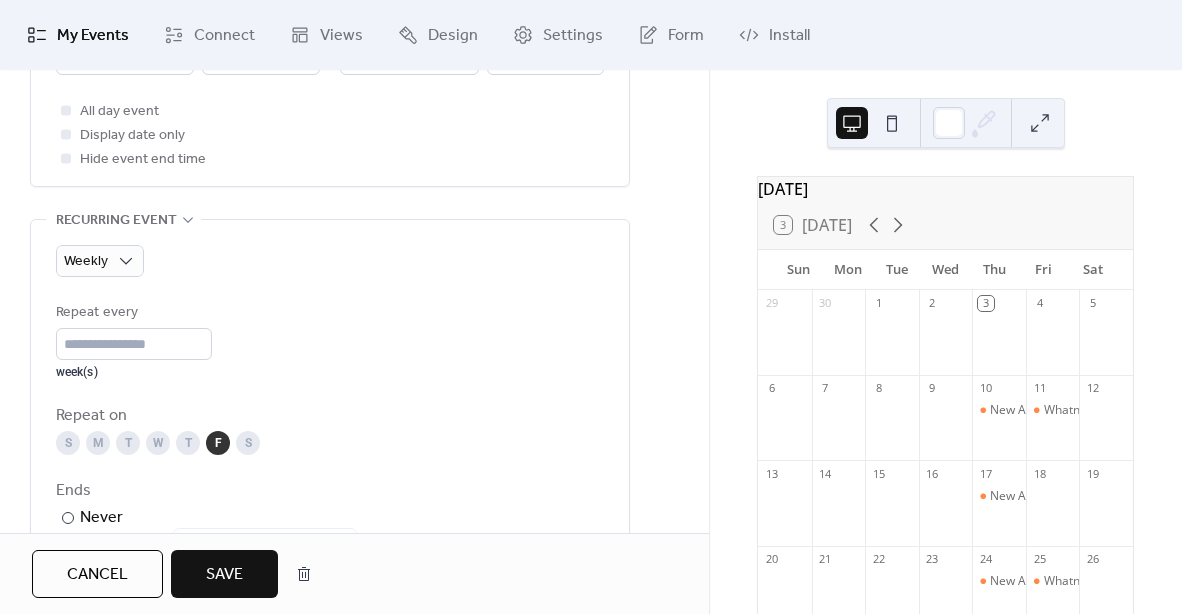 click on "T" at bounding box center (128, 443) 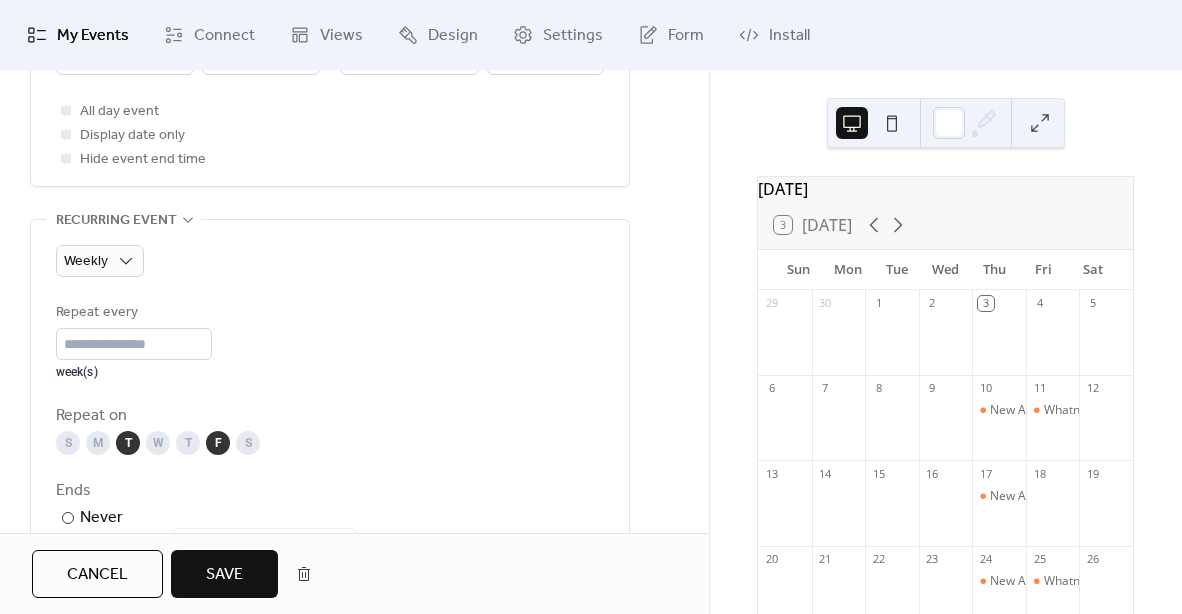 click on "F" at bounding box center (218, 443) 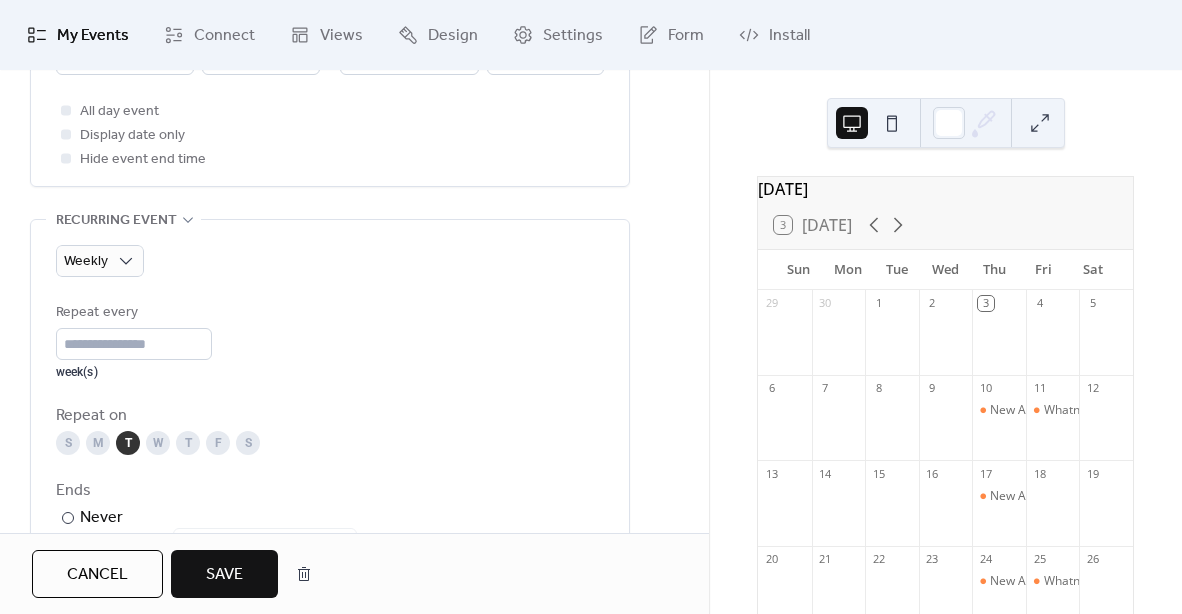 click on "Save" at bounding box center (224, 575) 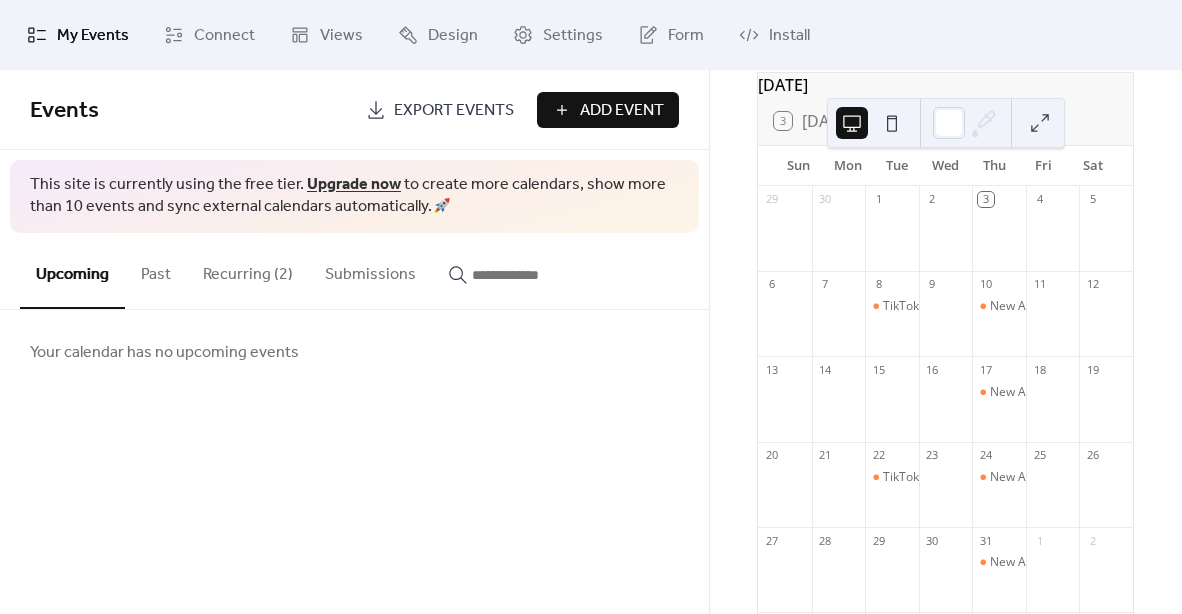 scroll, scrollTop: 143, scrollLeft: 0, axis: vertical 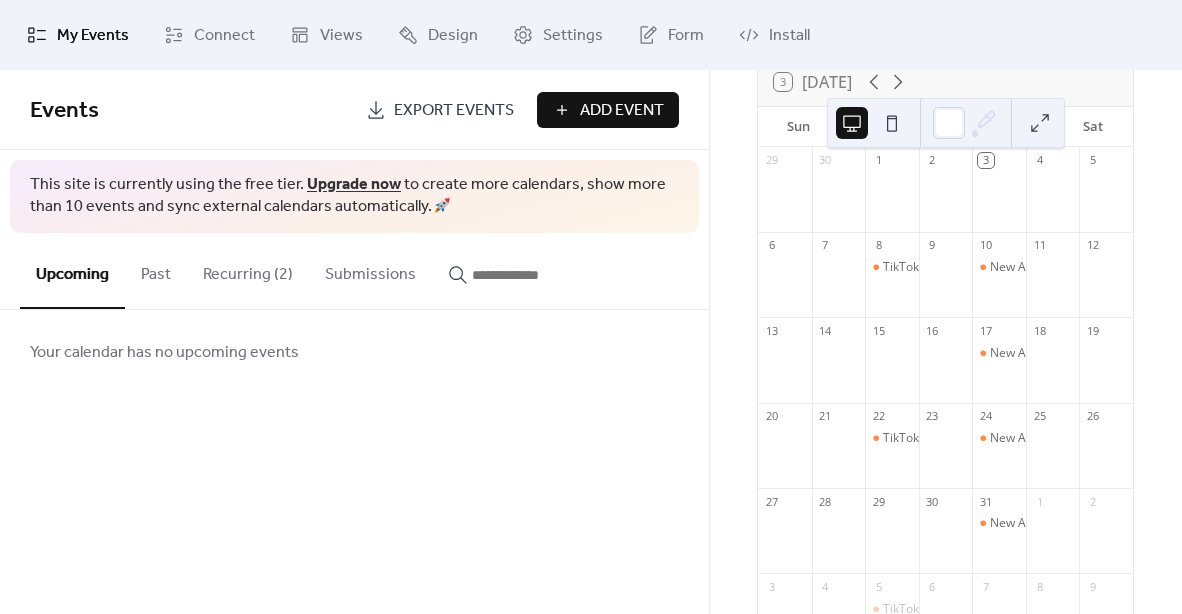 click on "Recurring  (2)" at bounding box center (248, 270) 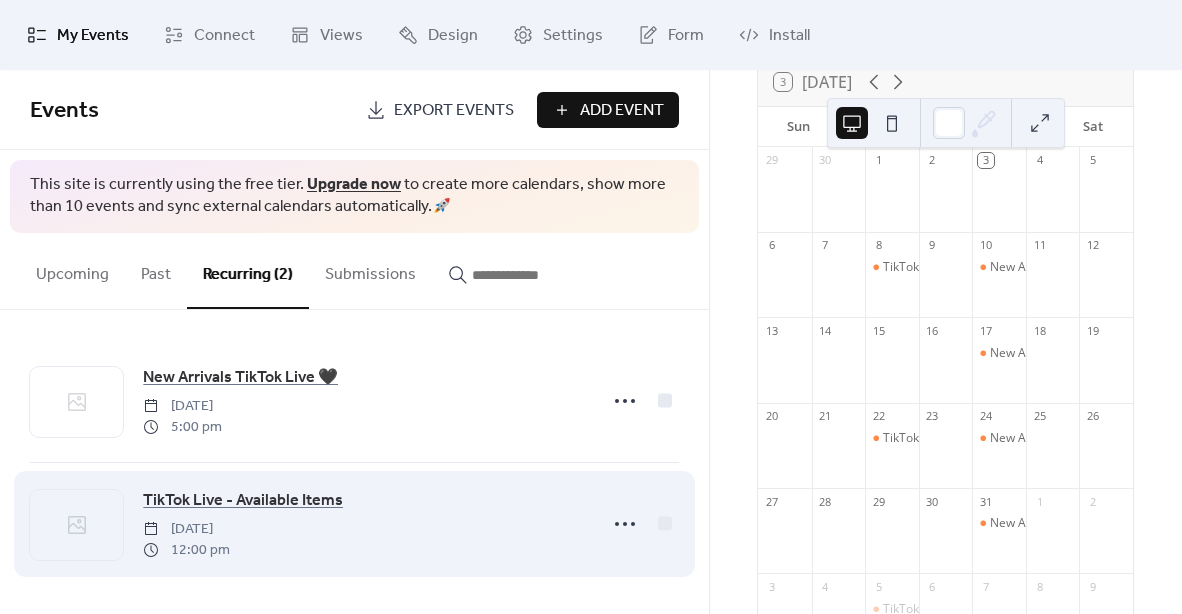 click on "TikTok Live - Available Items [DATE] 12:00 pm" at bounding box center (364, 524) 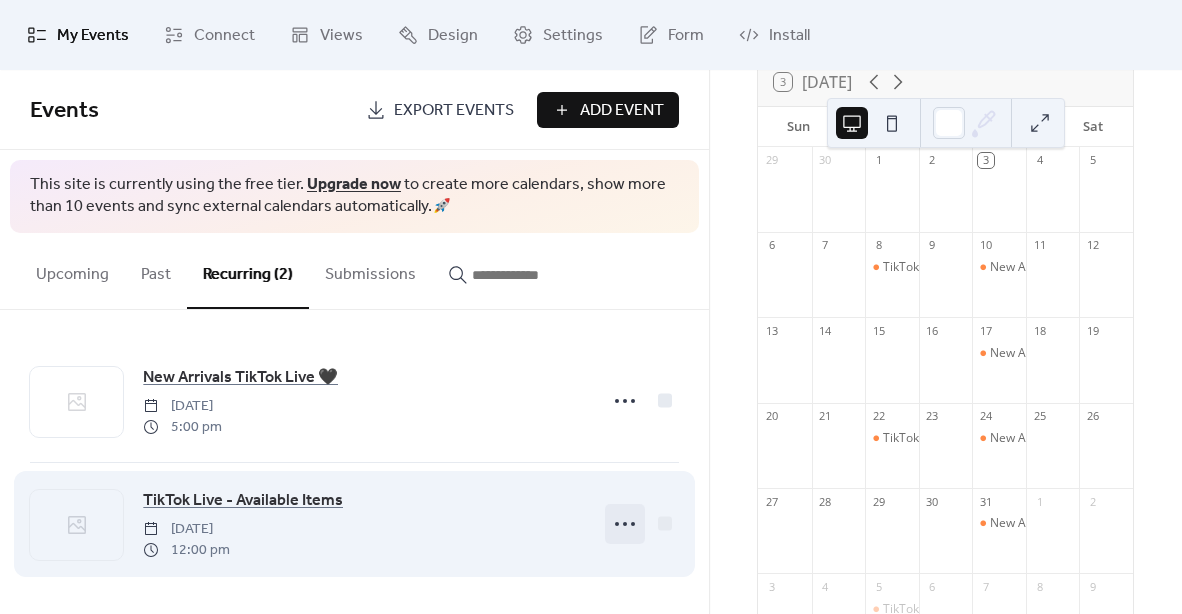 click 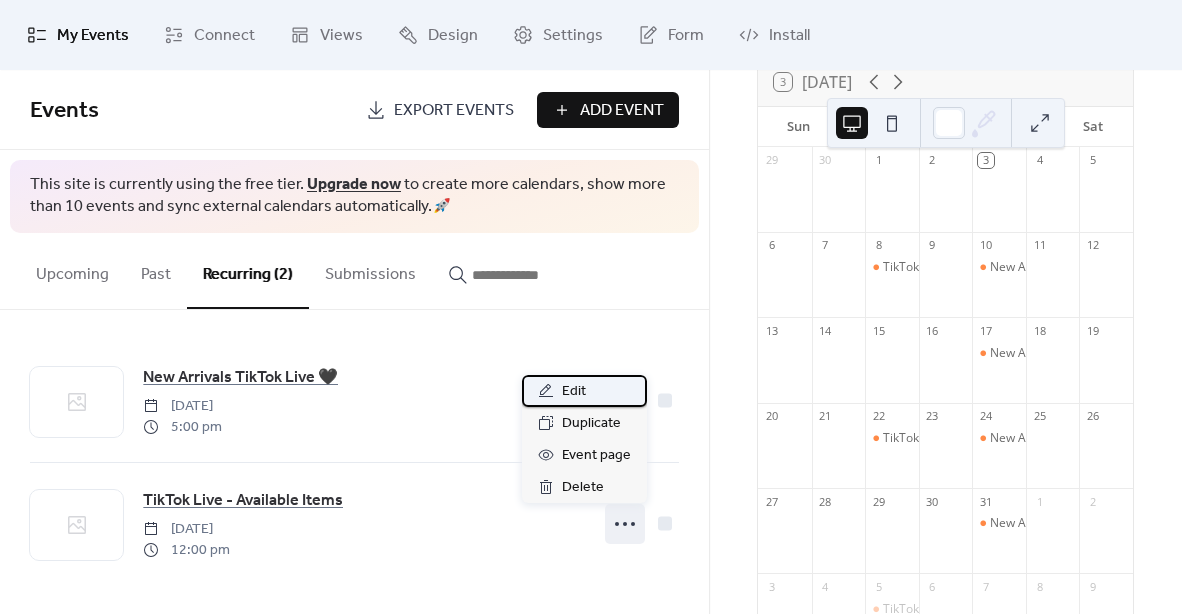 click on "Edit" at bounding box center (574, 392) 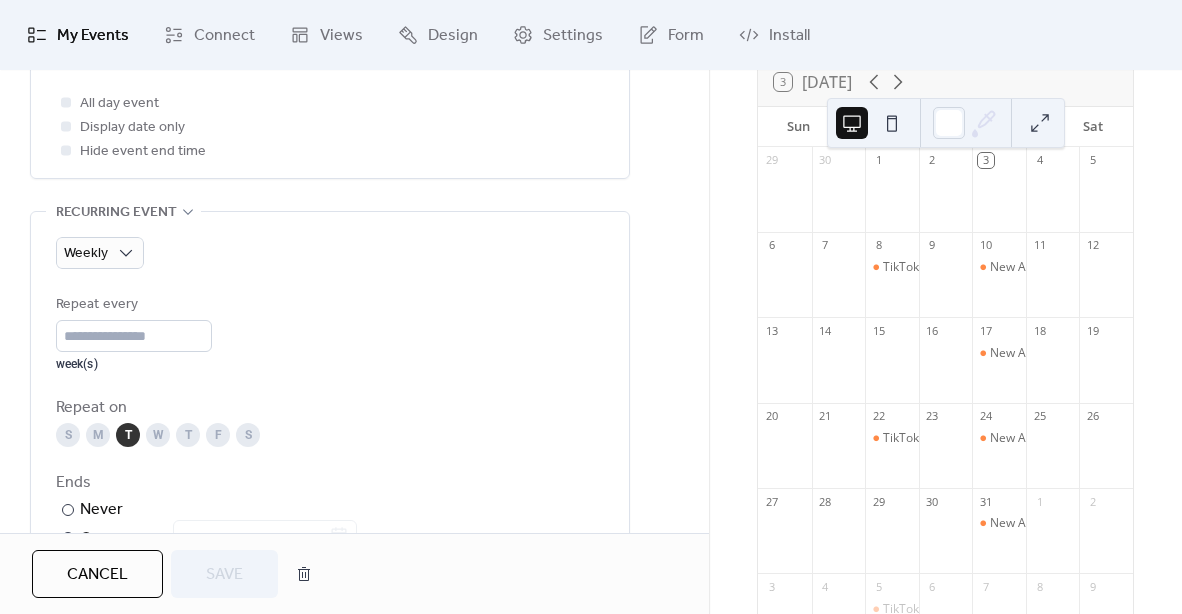 scroll, scrollTop: 825, scrollLeft: 0, axis: vertical 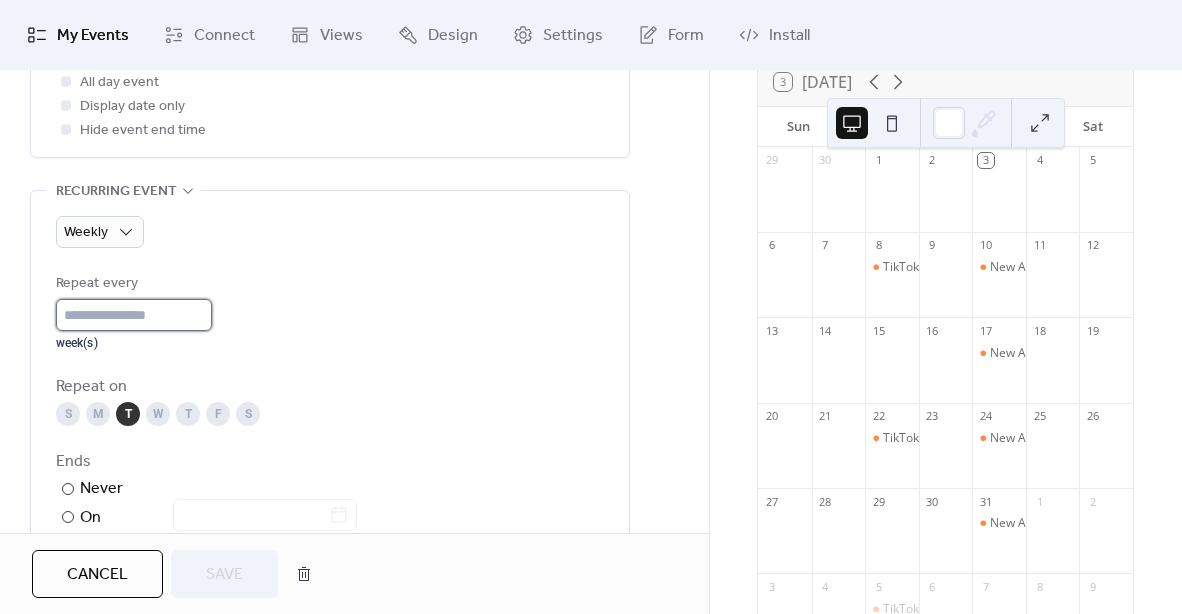 click on "*" at bounding box center (134, 315) 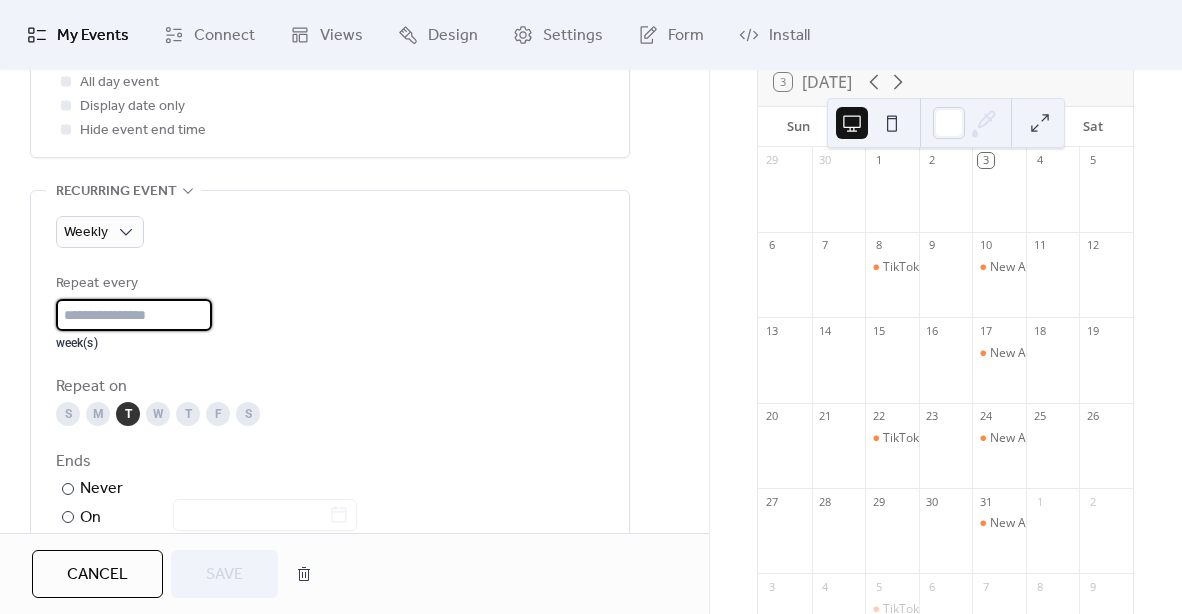 type on "*" 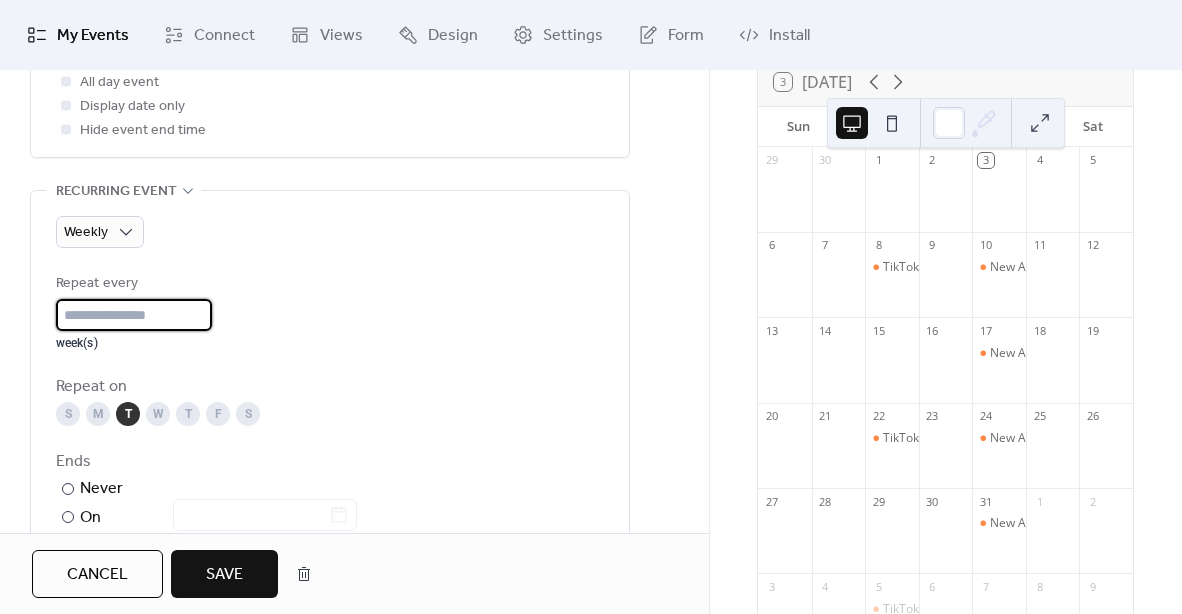 click on "Save" at bounding box center (224, 574) 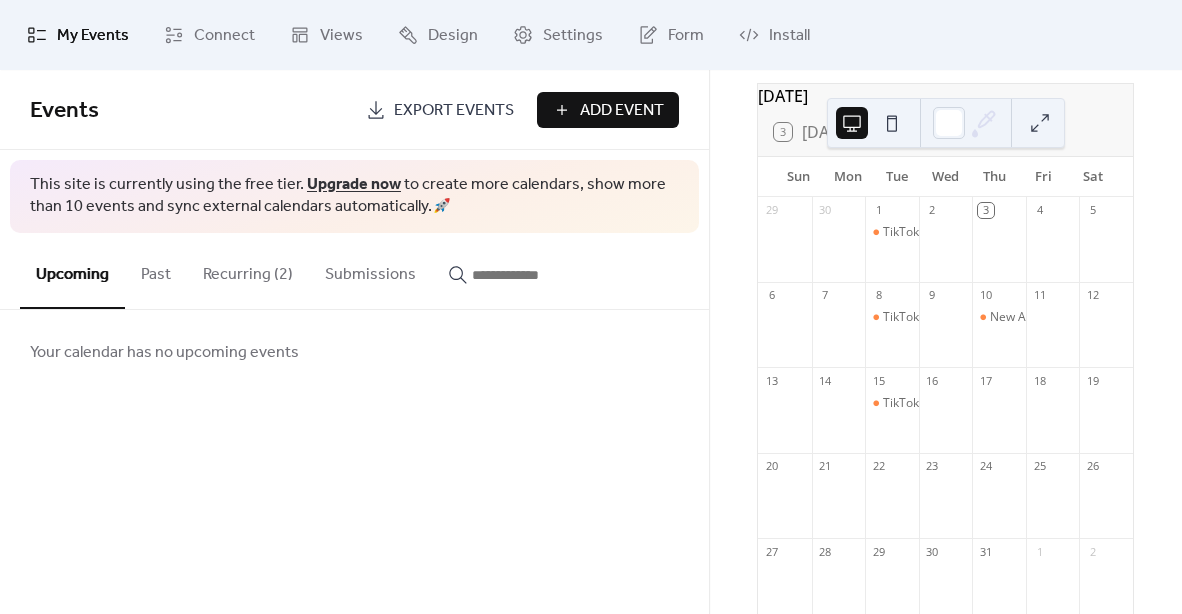 scroll, scrollTop: 86, scrollLeft: 0, axis: vertical 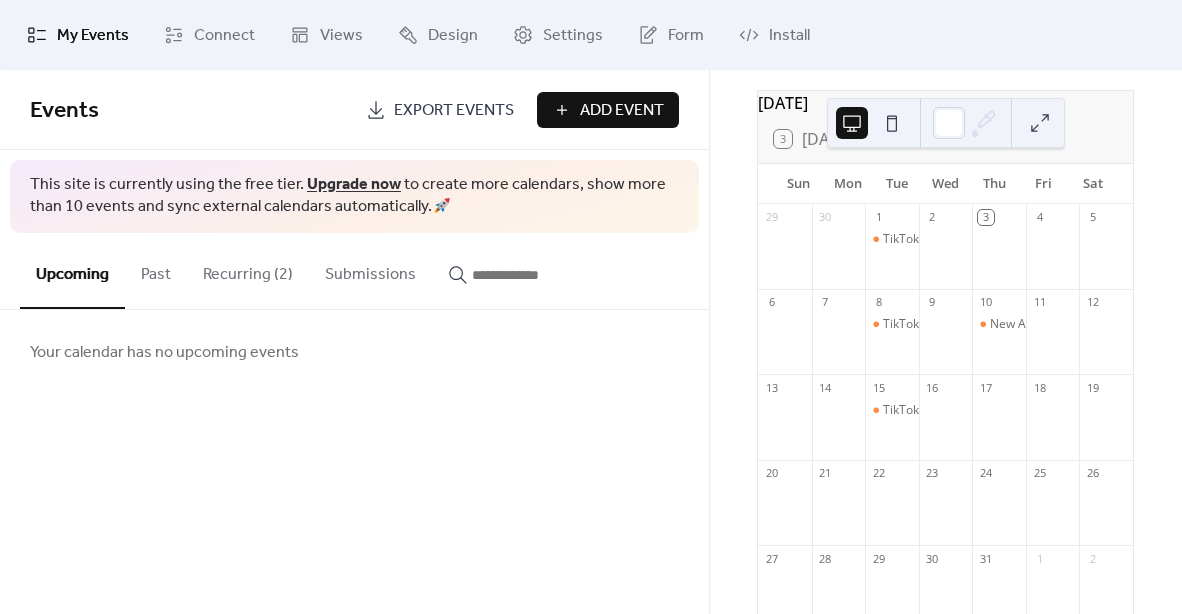 click on "Recurring  (2)" at bounding box center [248, 270] 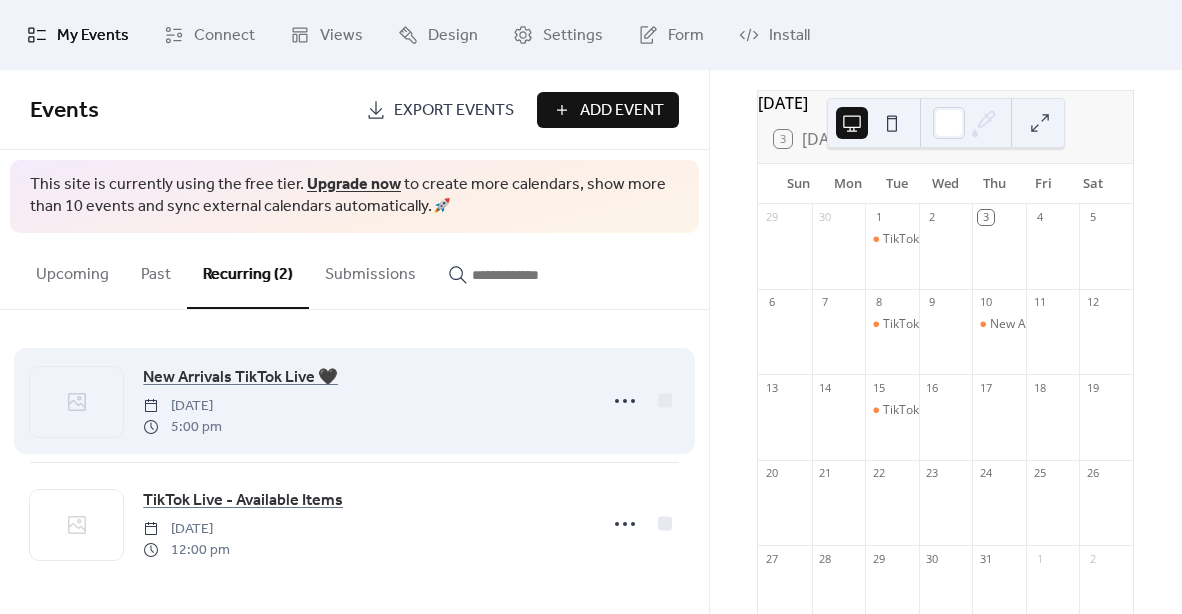click on "New Arrivals TikTok Live 🖤 [DATE] 5:00 pm" at bounding box center [364, 401] 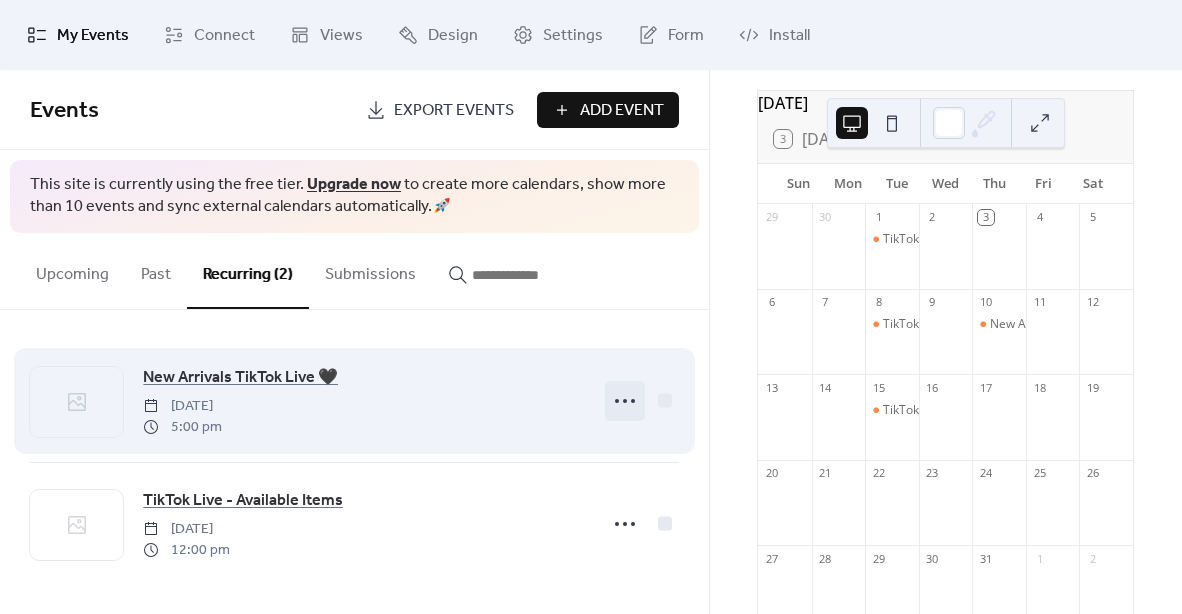 click 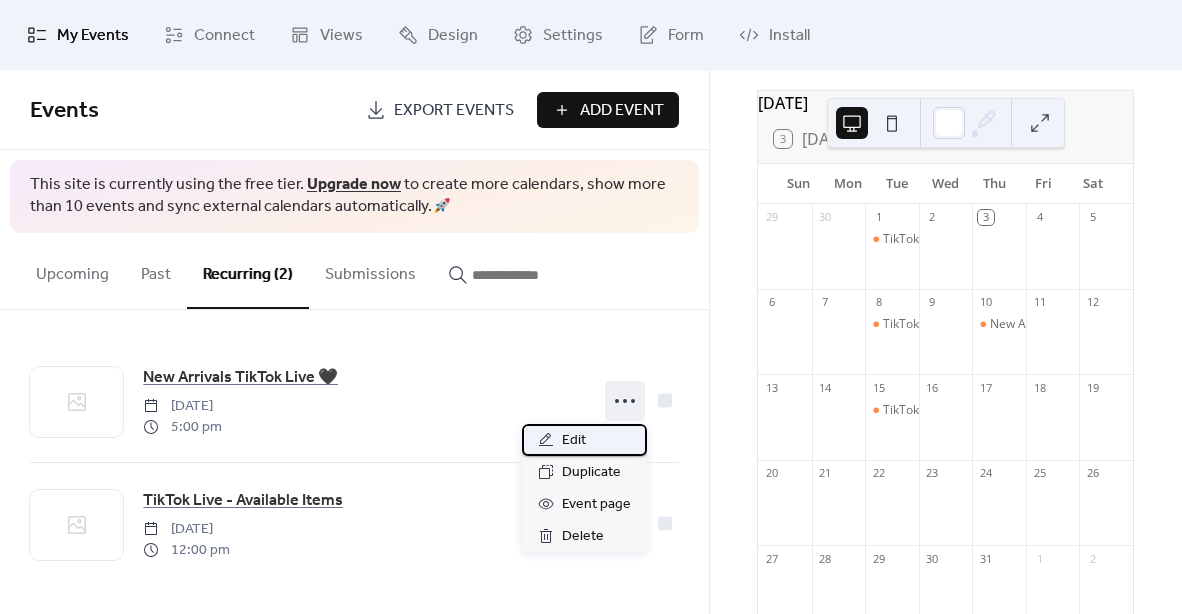 click on "Edit" at bounding box center (584, 440) 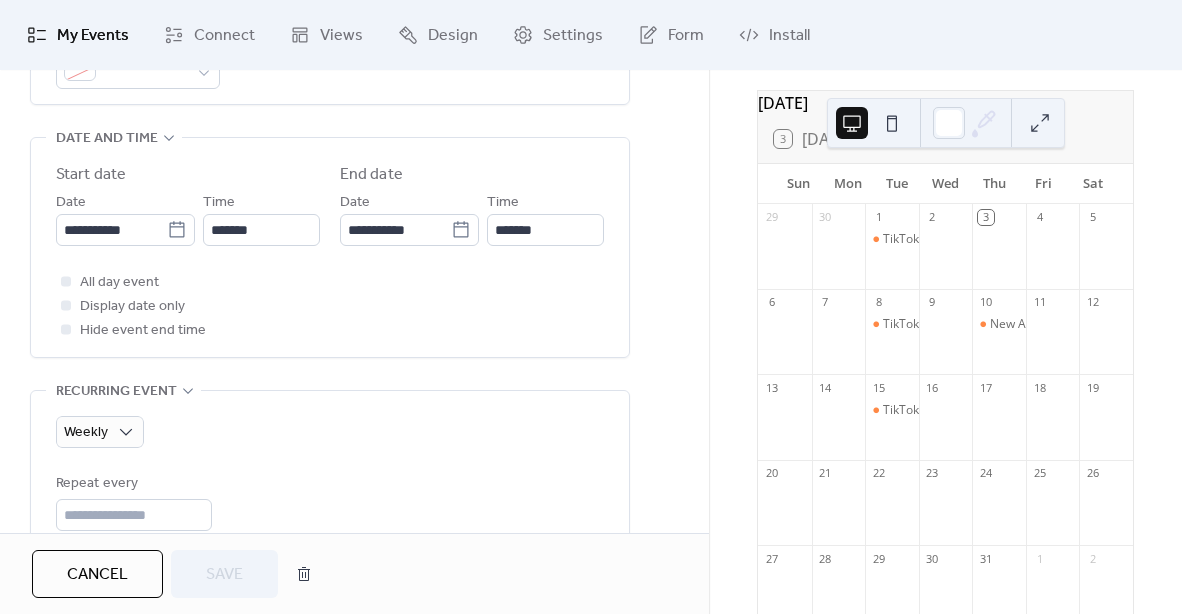 scroll, scrollTop: 634, scrollLeft: 0, axis: vertical 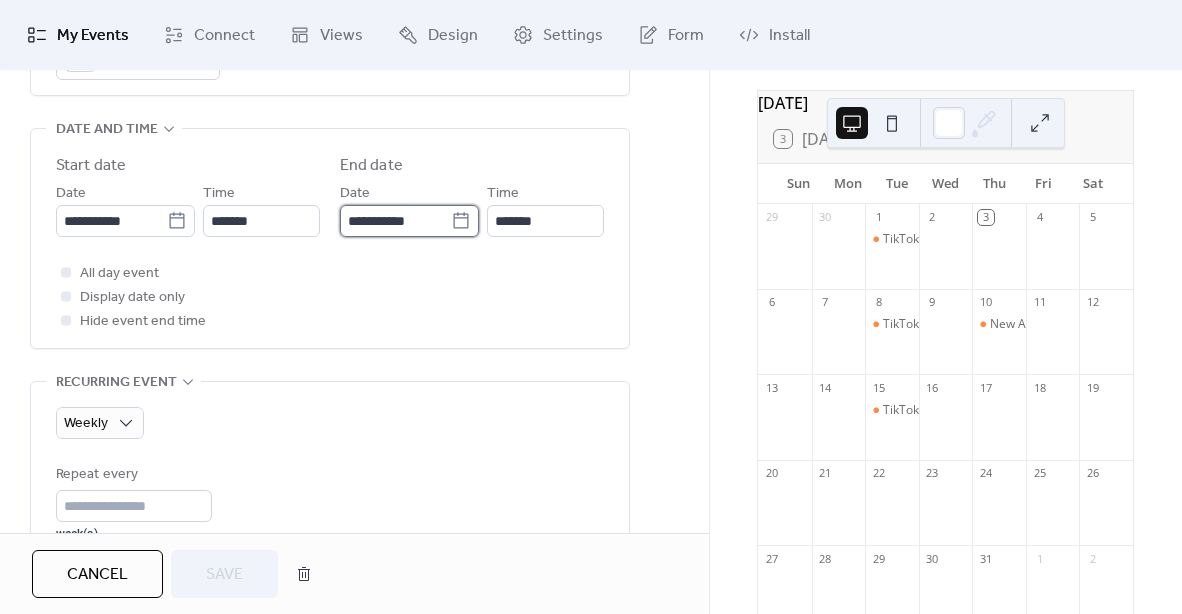 click on "**********" at bounding box center [395, 221] 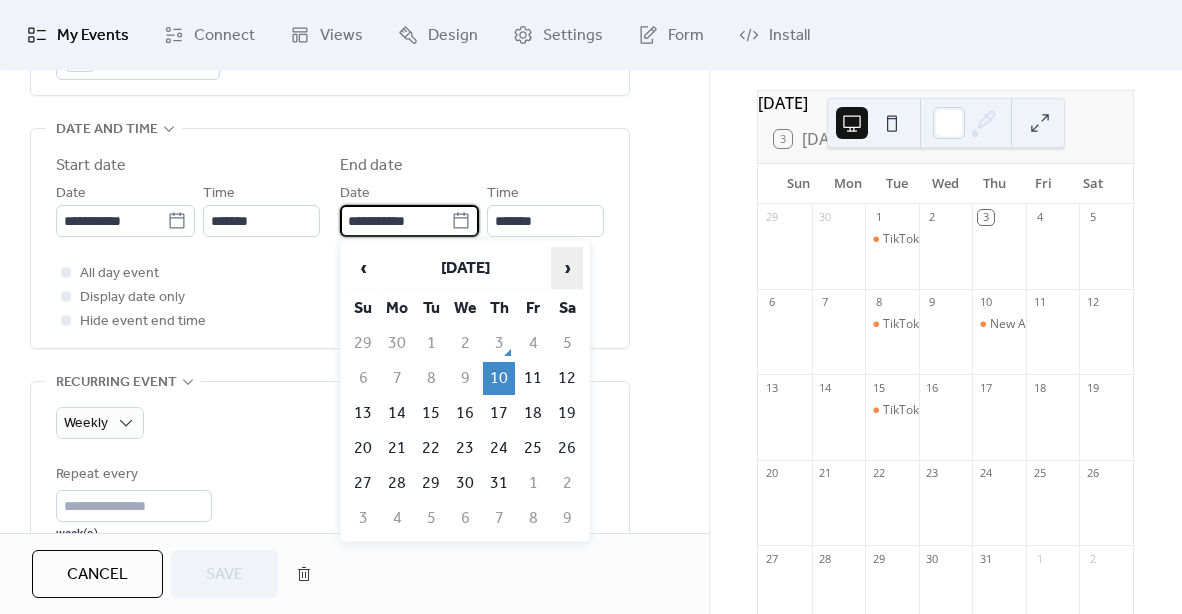 click on "›" at bounding box center [567, 268] 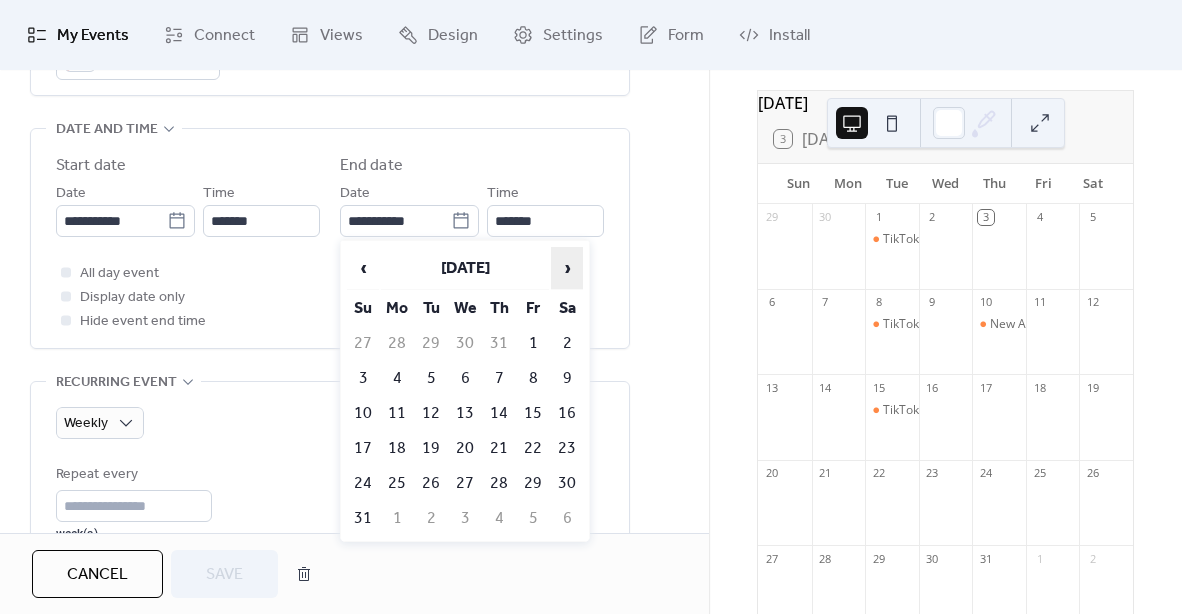 click on "›" at bounding box center [567, 268] 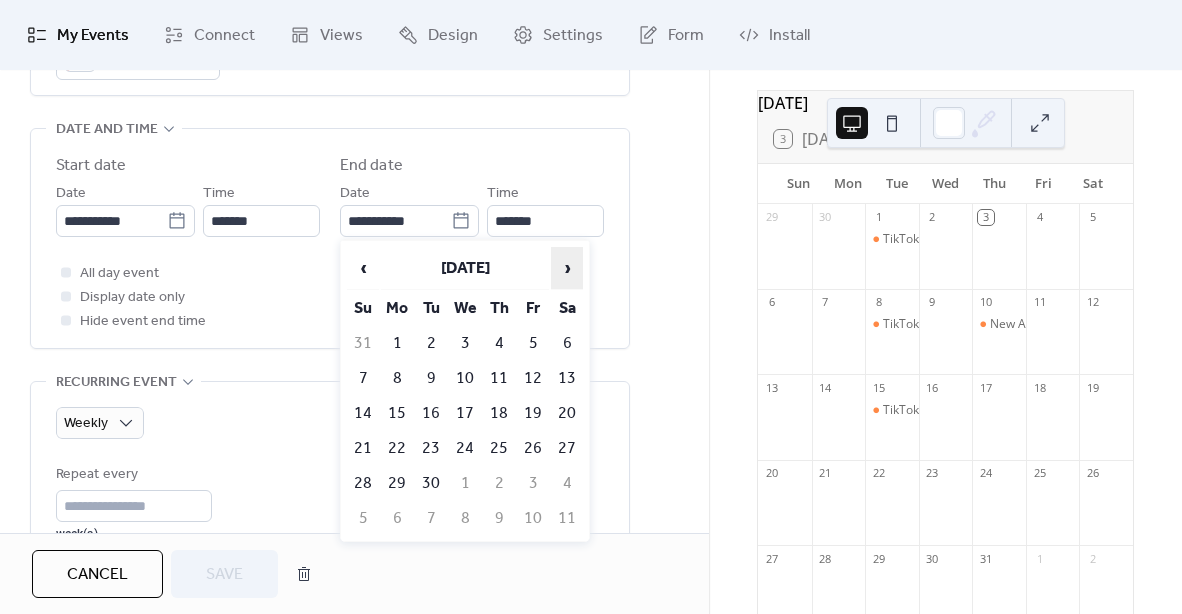 click on "›" at bounding box center [567, 268] 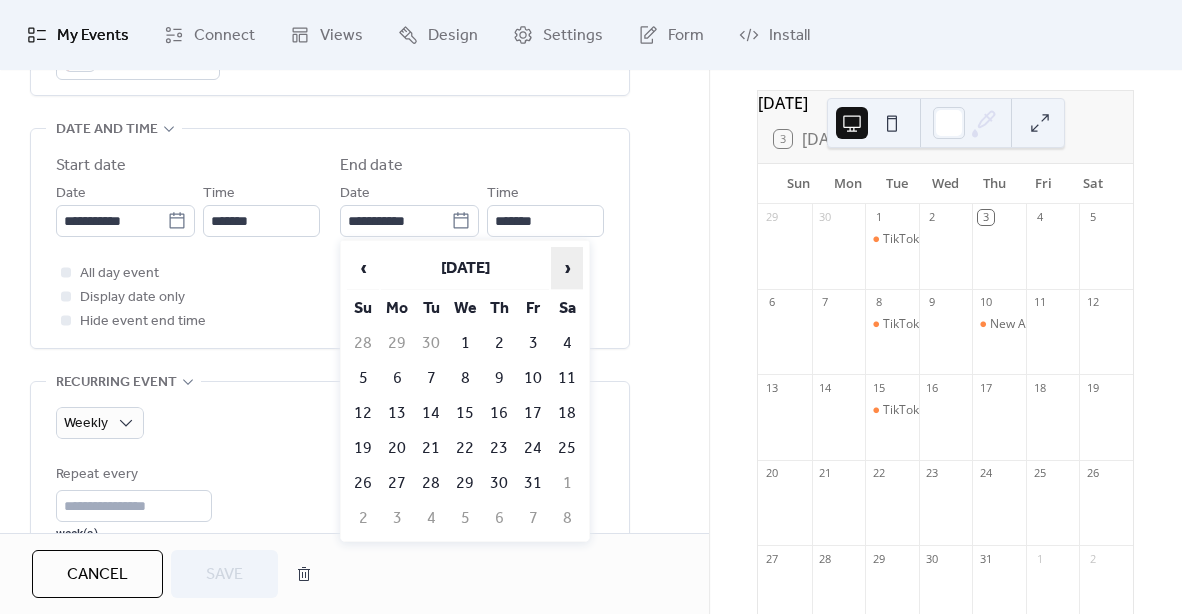 click on "›" at bounding box center [567, 268] 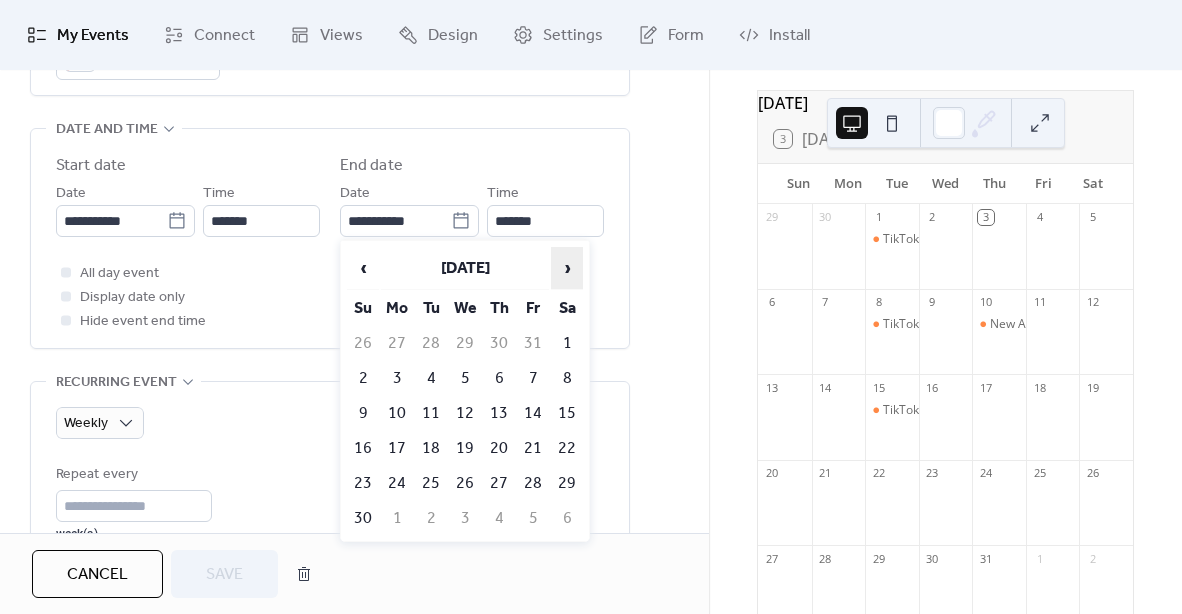 click on "›" at bounding box center [567, 268] 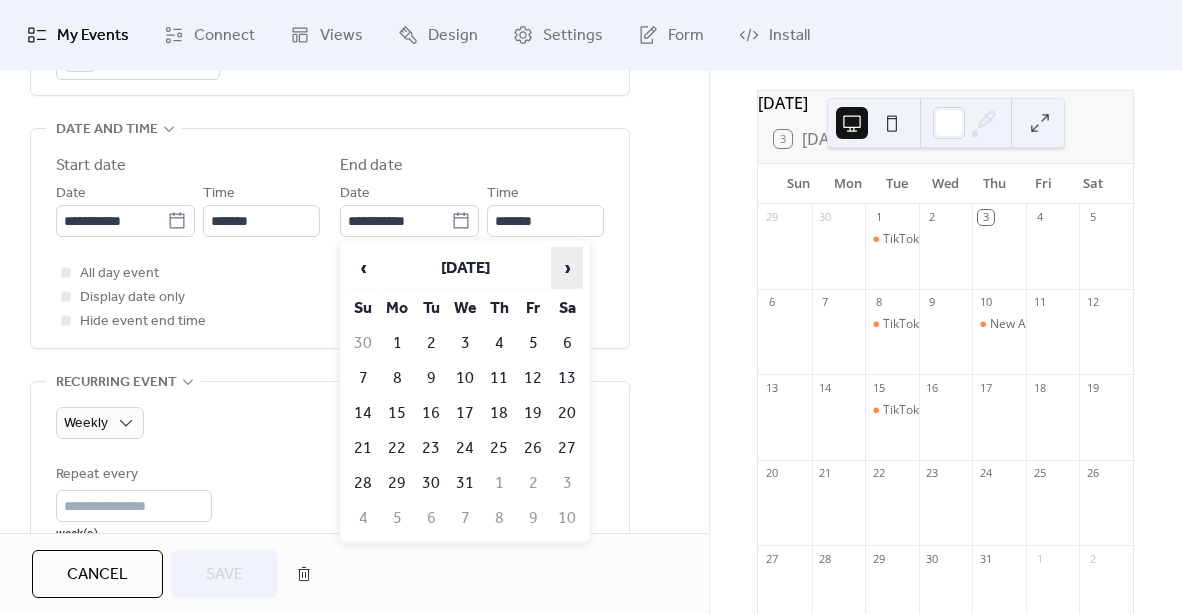 click on "›" at bounding box center [567, 268] 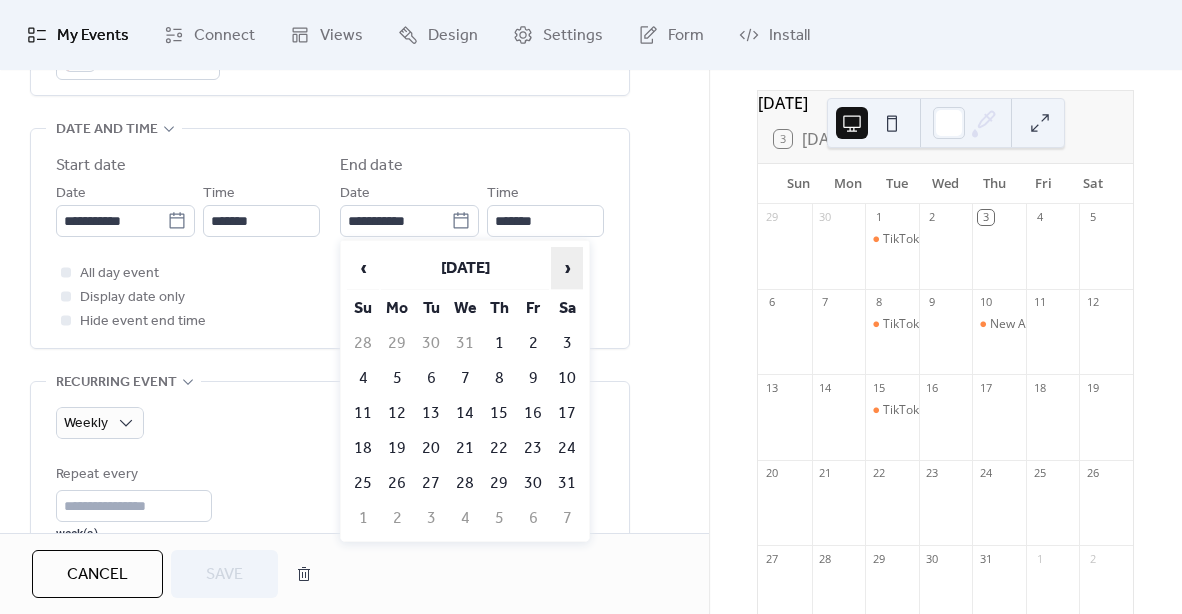 click on "›" at bounding box center (567, 268) 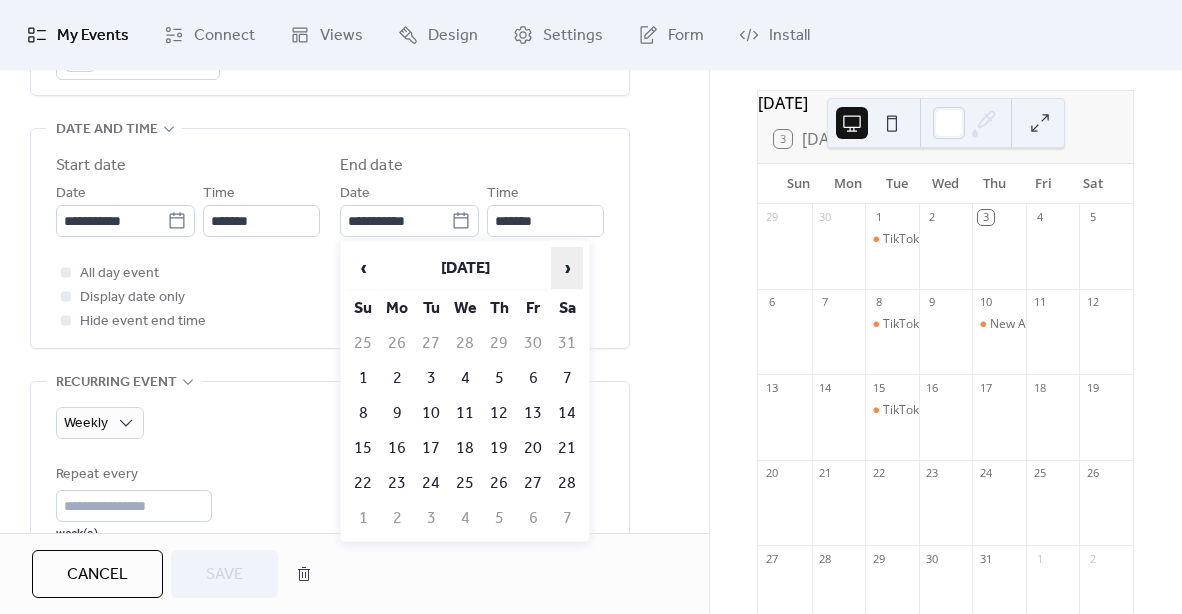 click on "›" at bounding box center (567, 268) 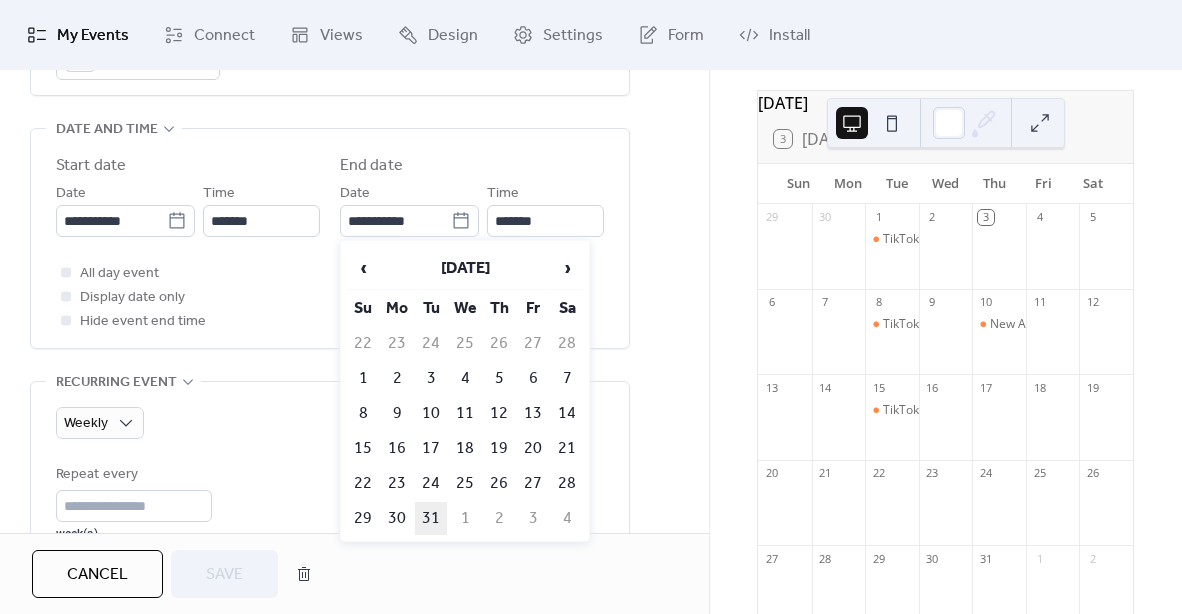 click on "31" at bounding box center (431, 518) 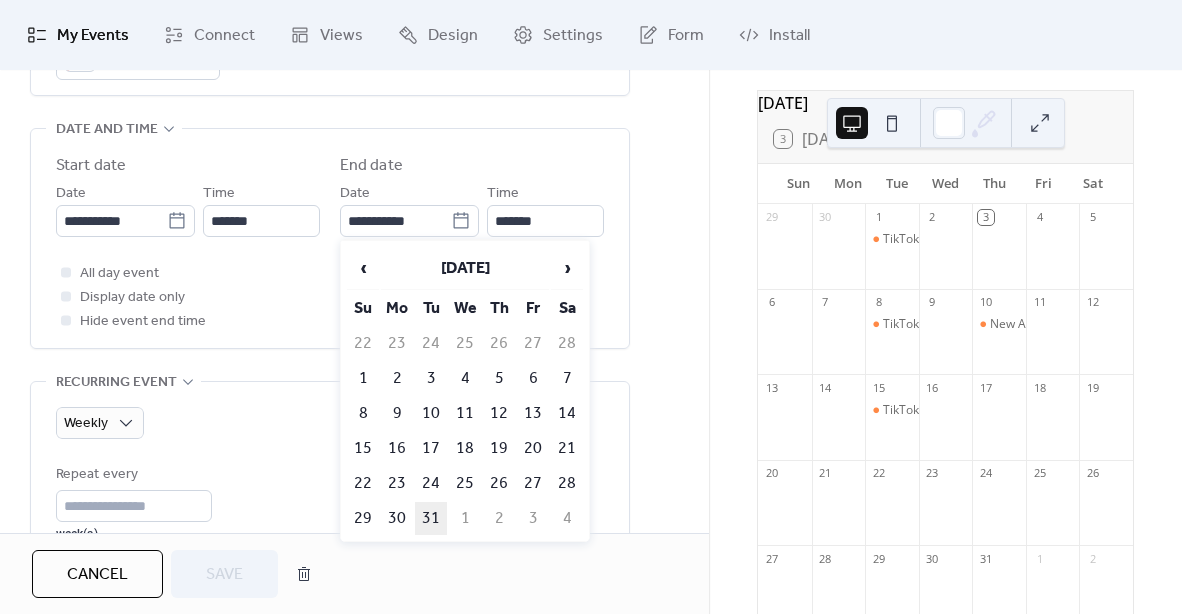 type on "**********" 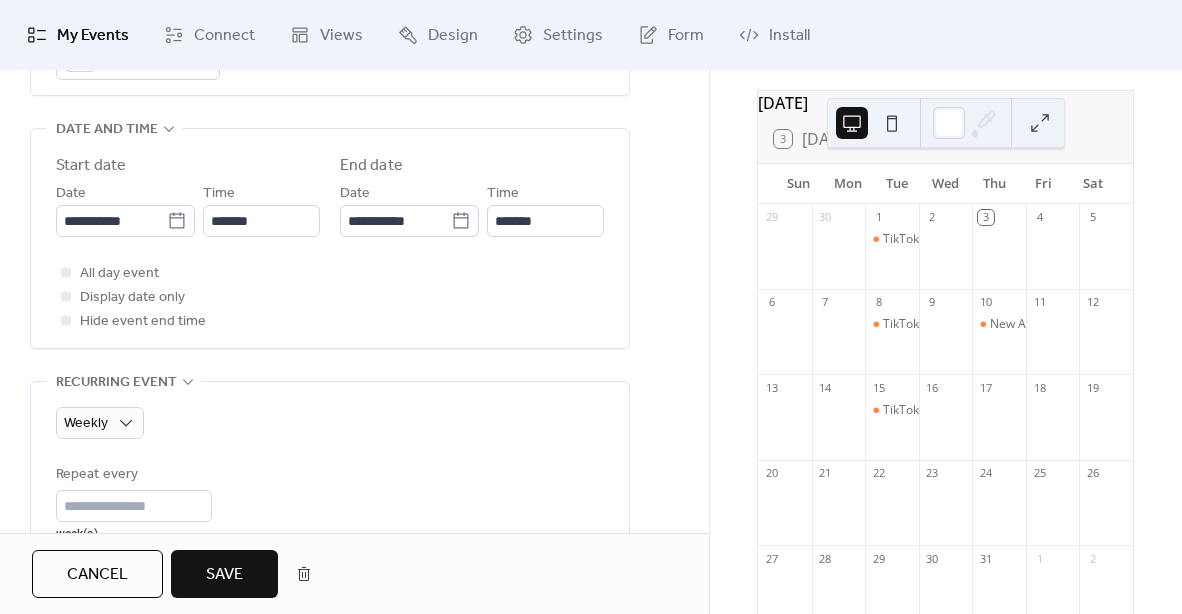 click on "Save" at bounding box center (224, 574) 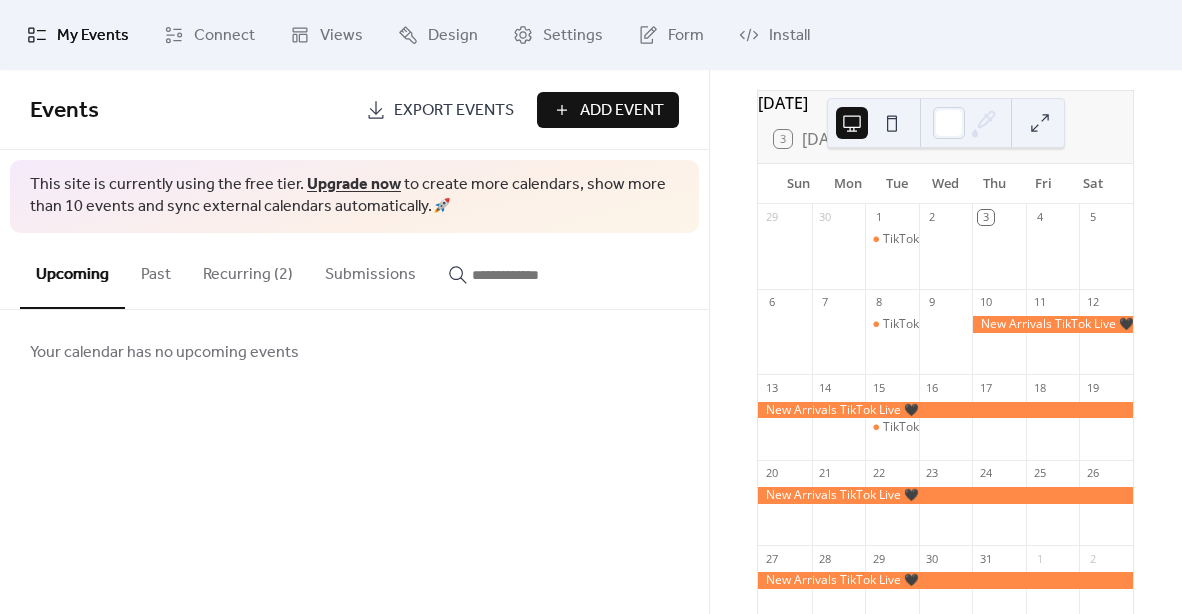 click on "Recurring  (2)" at bounding box center (248, 270) 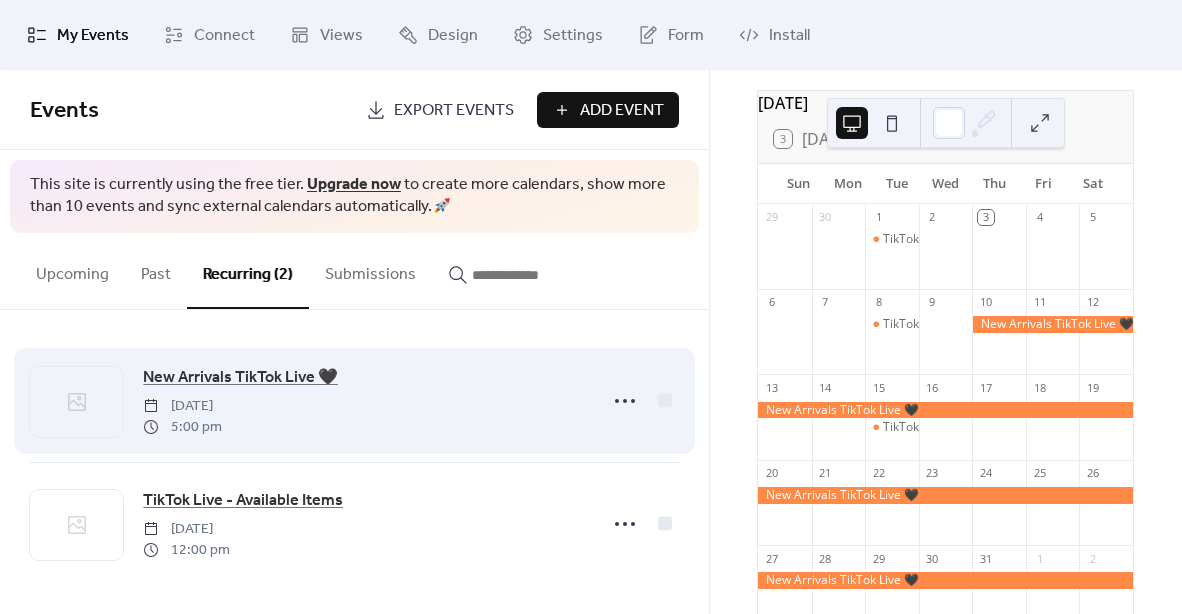 click on "New Arrivals TikTok Live 🖤 [DATE] 5:00 pm" at bounding box center (364, 401) 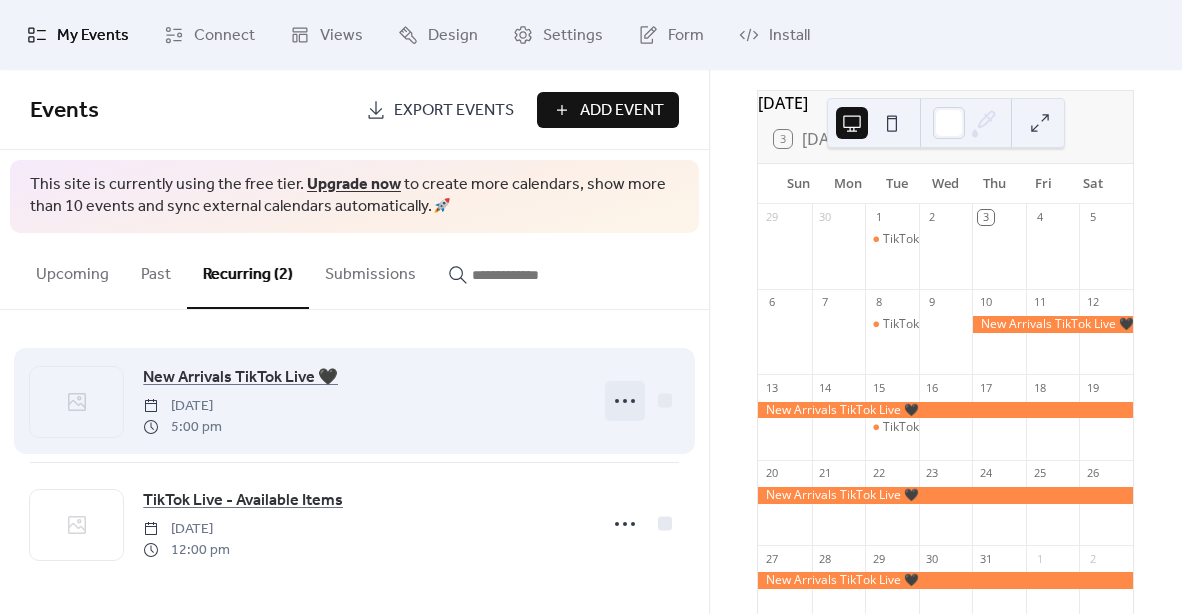 click at bounding box center (625, 401) 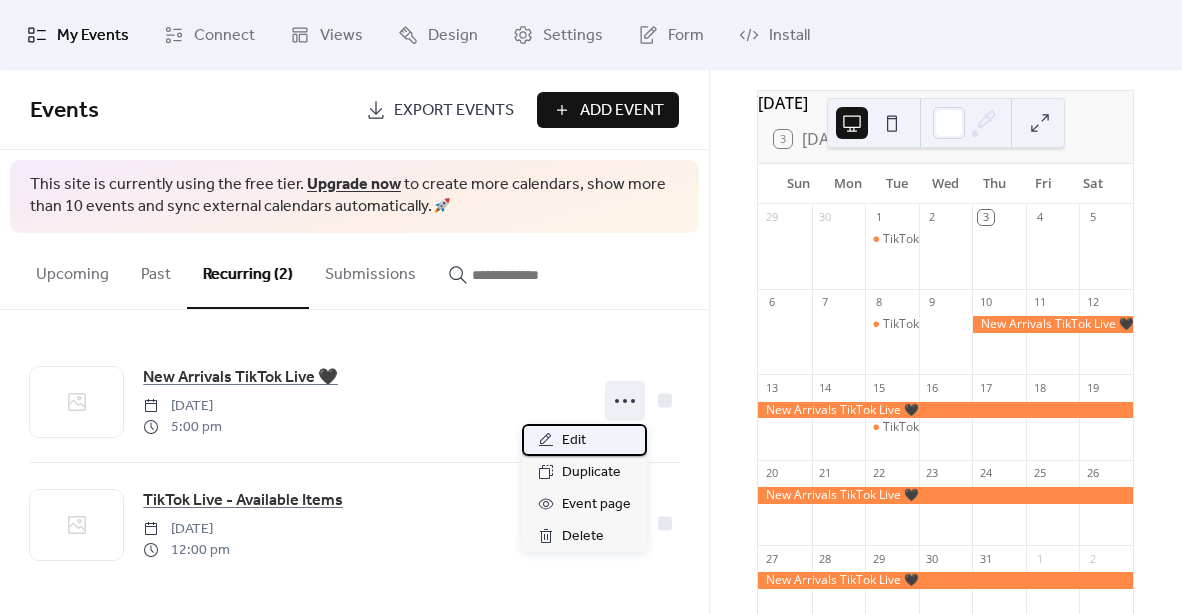 click on "Edit" at bounding box center [584, 440] 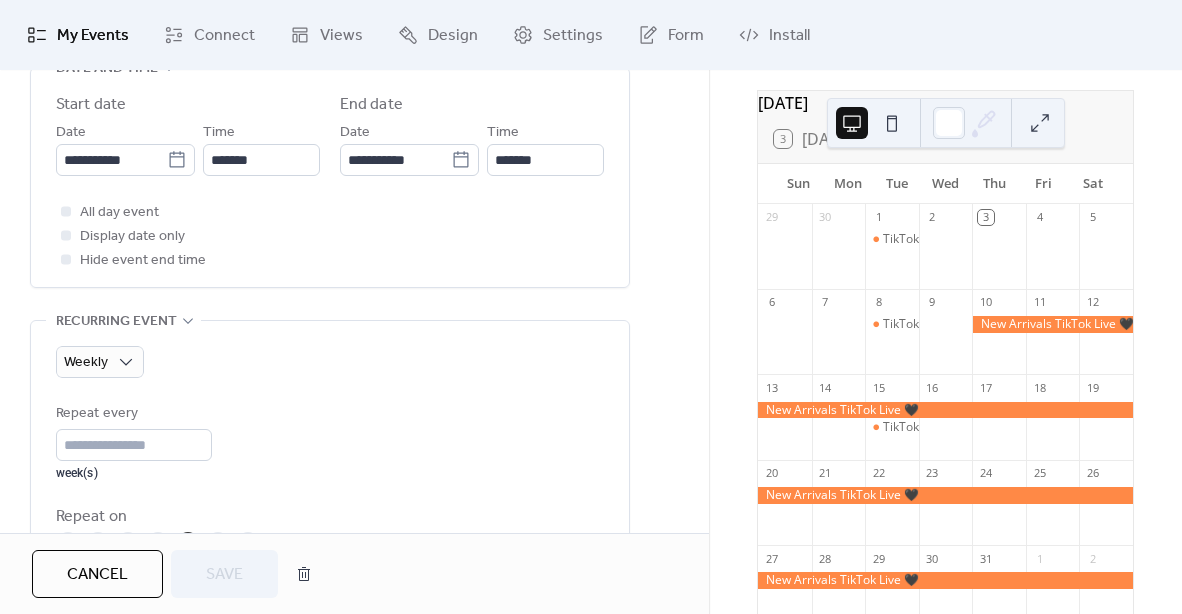scroll, scrollTop: 672, scrollLeft: 0, axis: vertical 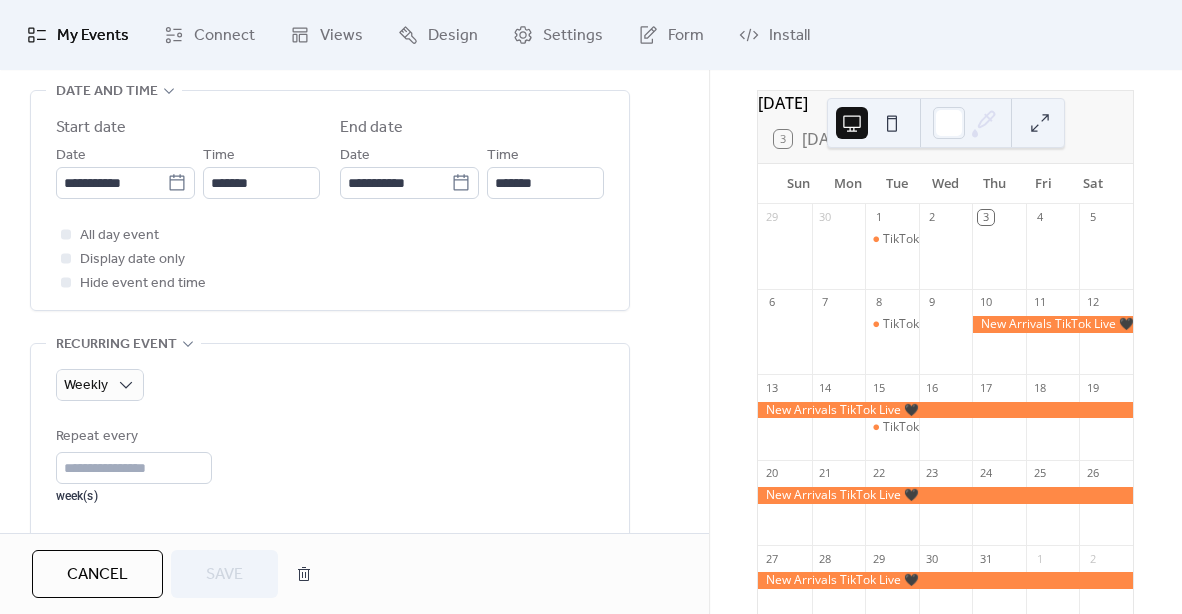 click on "**********" at bounding box center [409, 171] 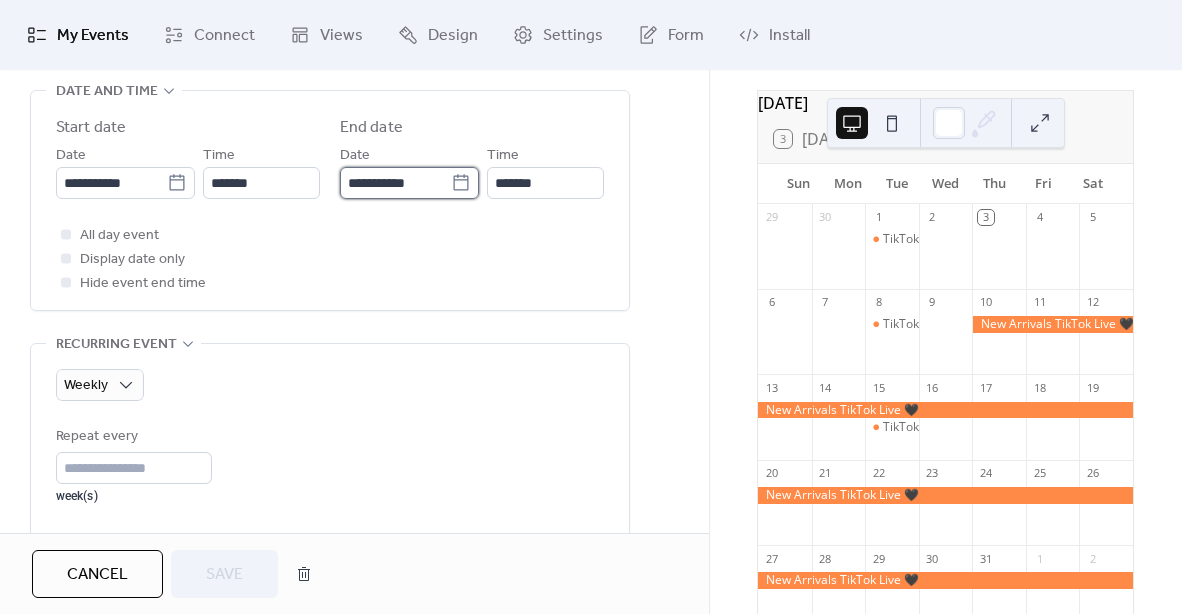 click on "**********" at bounding box center (395, 183) 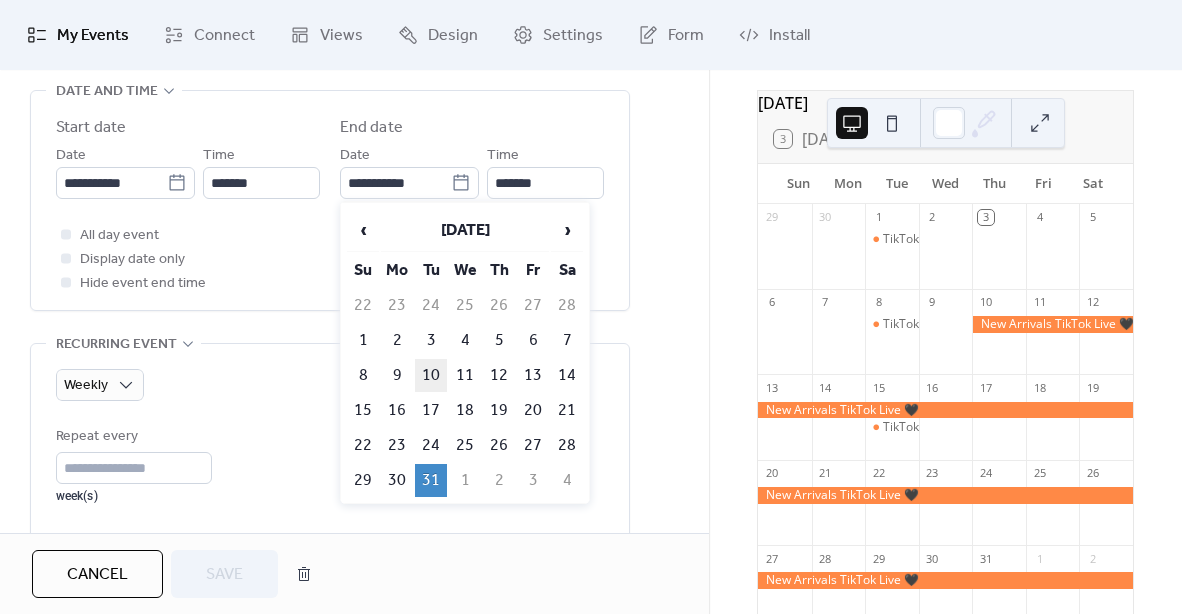 click on "10" at bounding box center (431, 375) 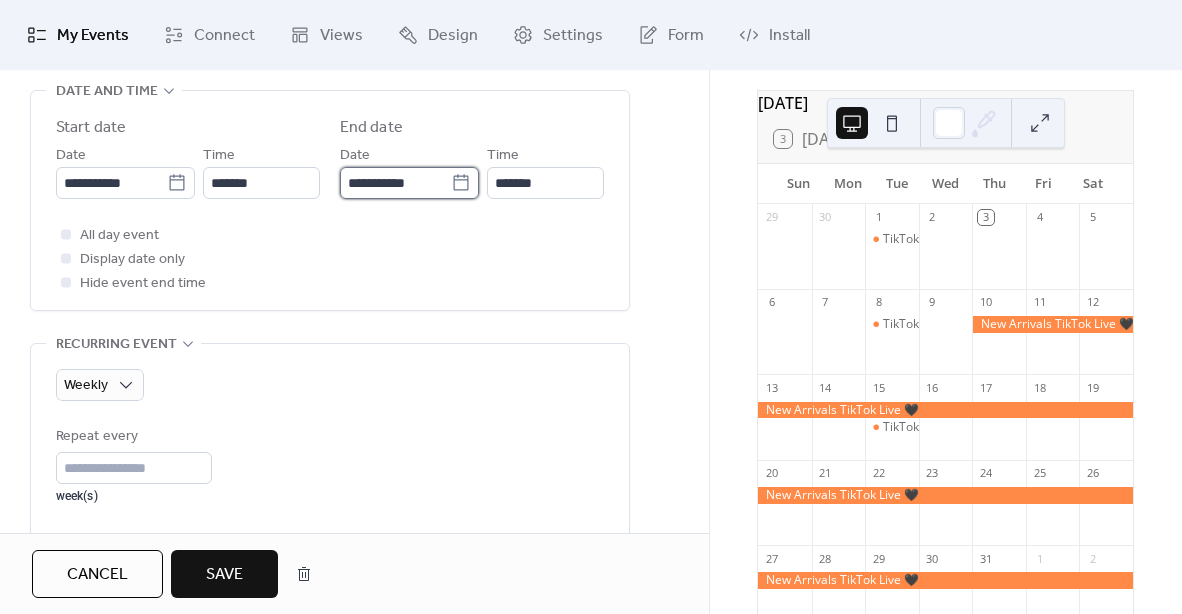 click on "**********" at bounding box center (395, 183) 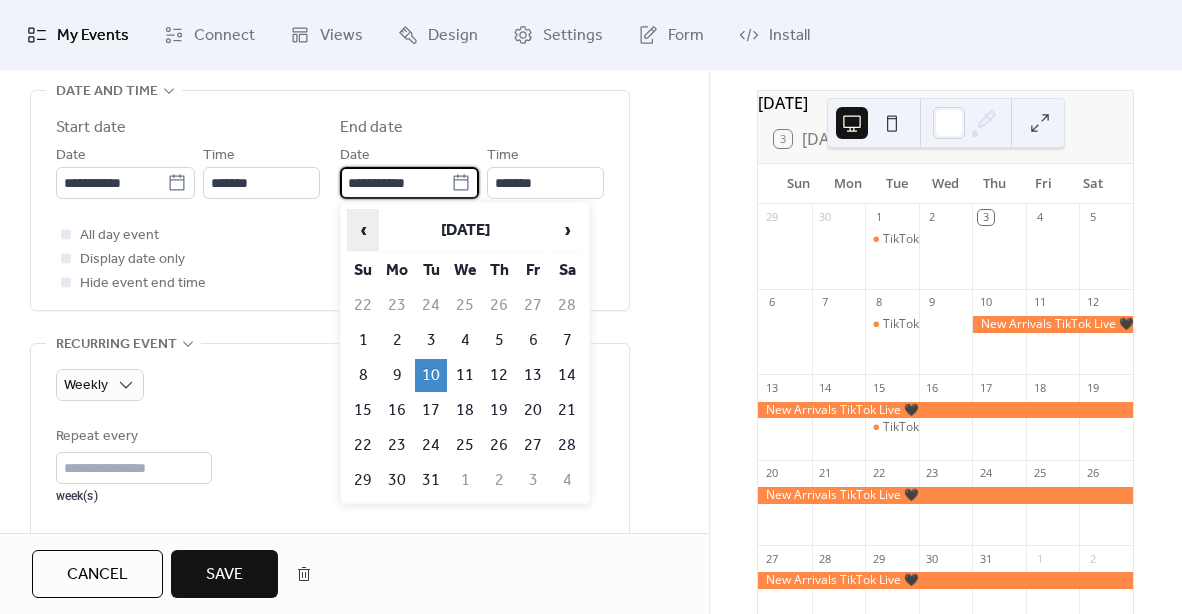 click on "‹" at bounding box center [363, 230] 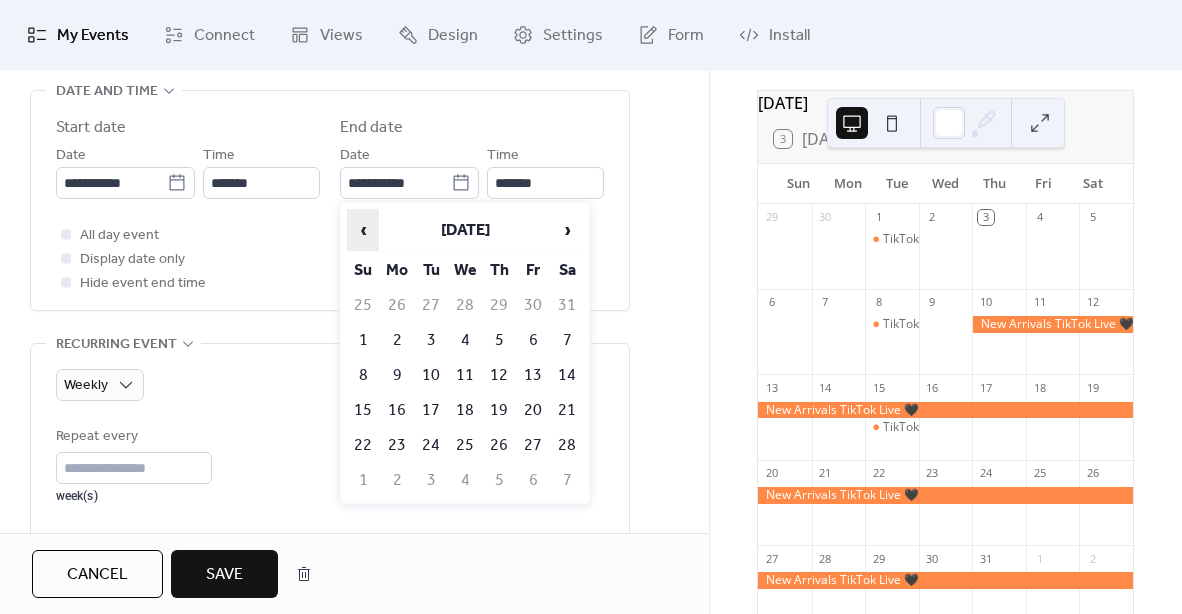 click on "‹" at bounding box center (363, 230) 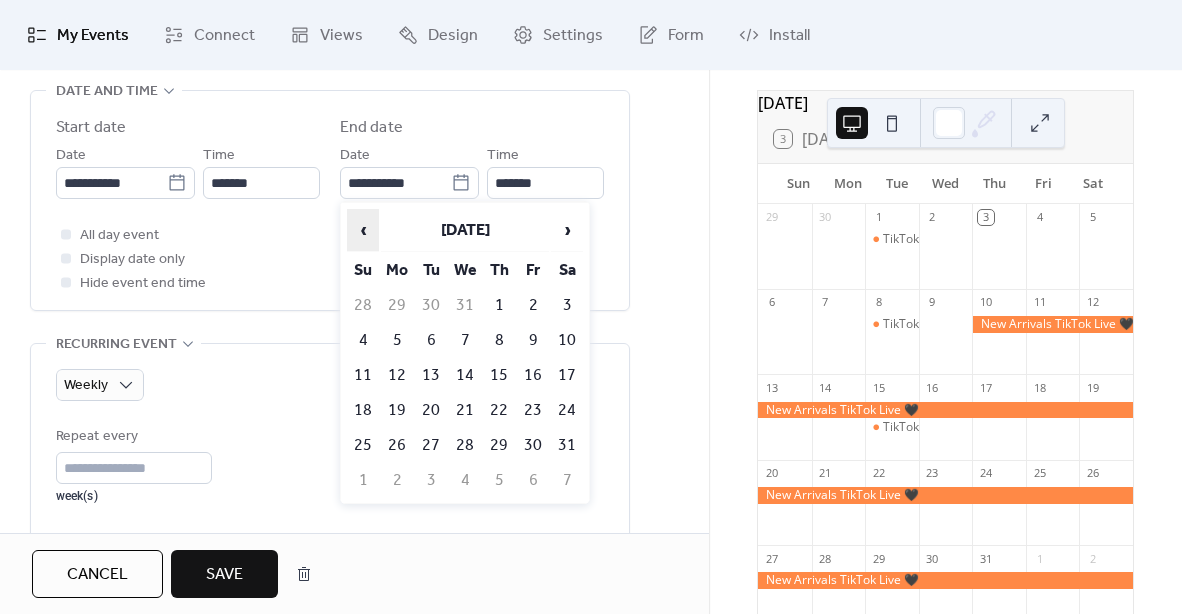 click on "‹" at bounding box center (363, 230) 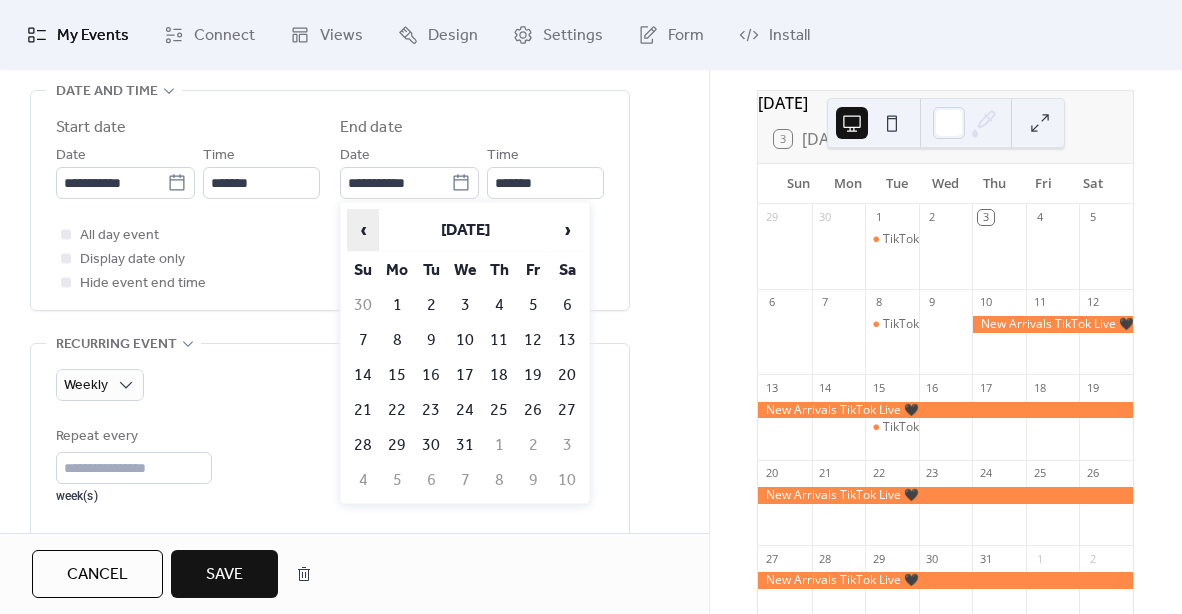 click on "‹" at bounding box center [363, 230] 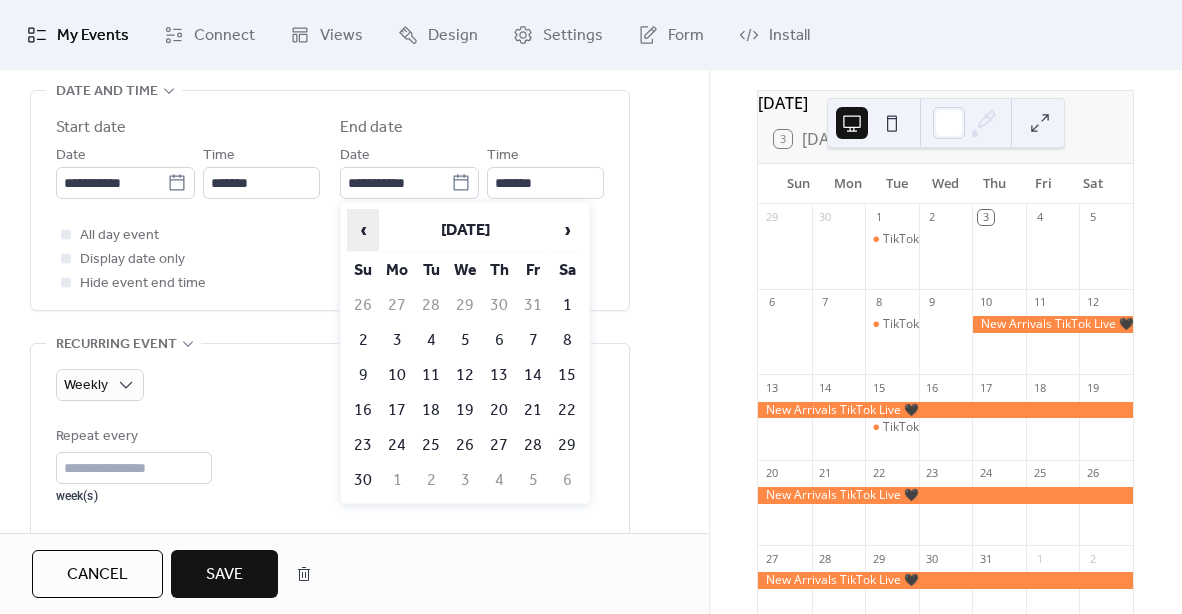 click on "‹" at bounding box center (363, 230) 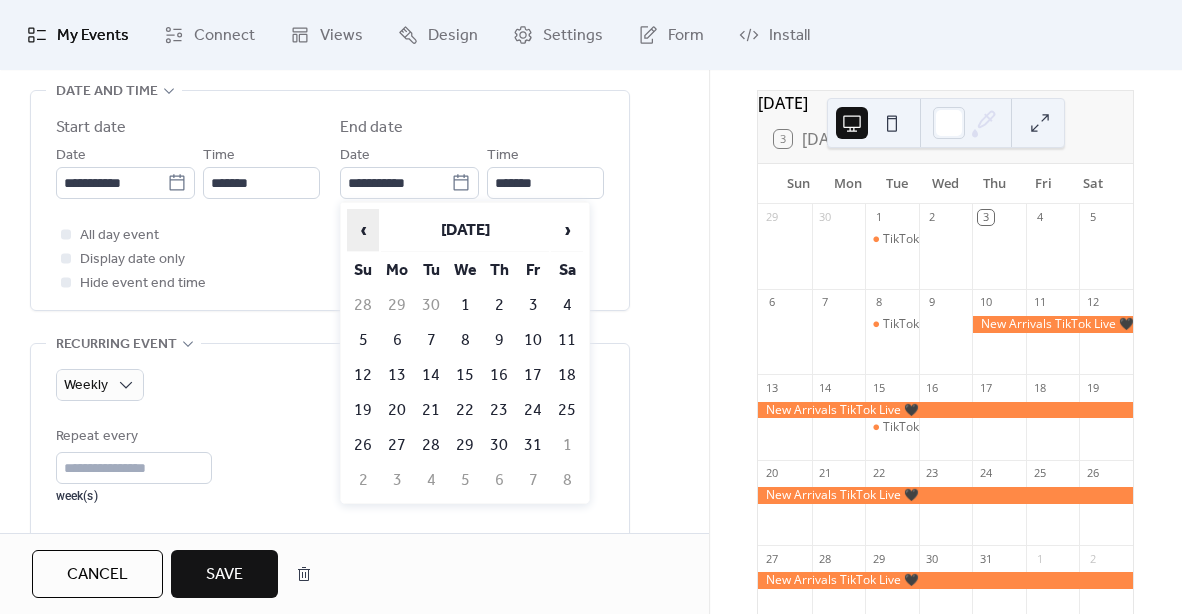 click on "‹" at bounding box center (363, 230) 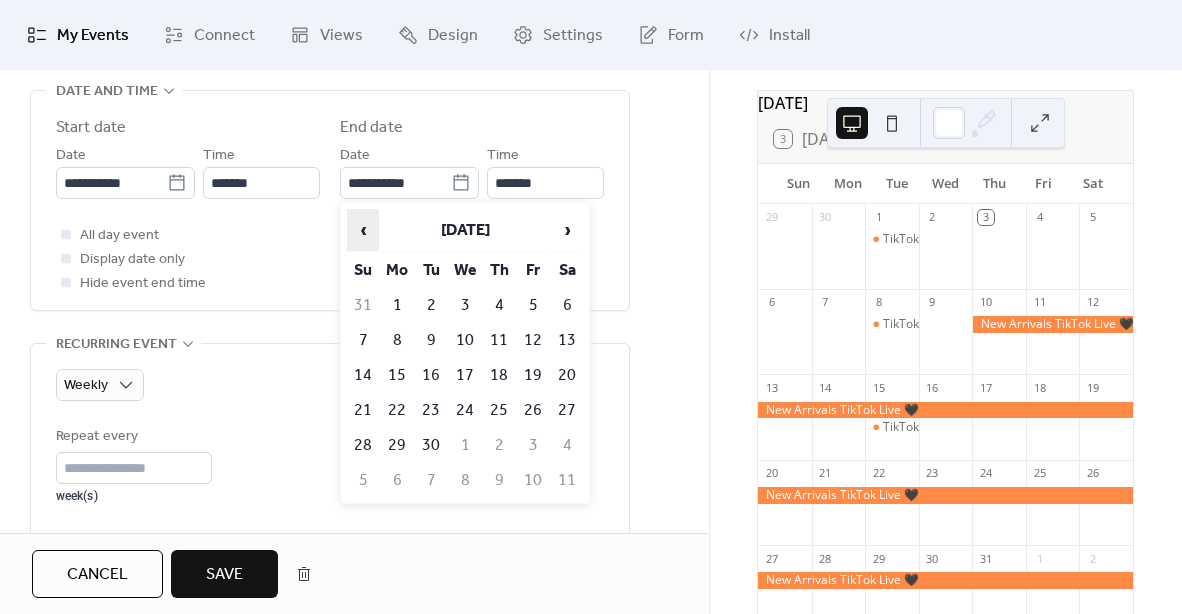 click on "‹" at bounding box center [363, 230] 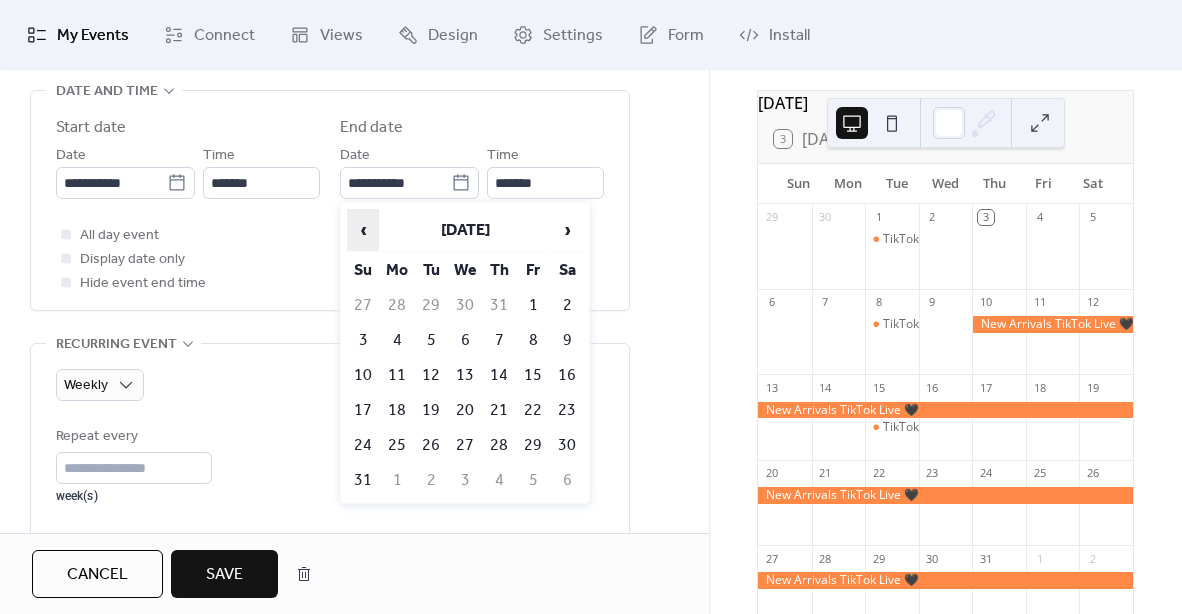click on "‹" at bounding box center [363, 230] 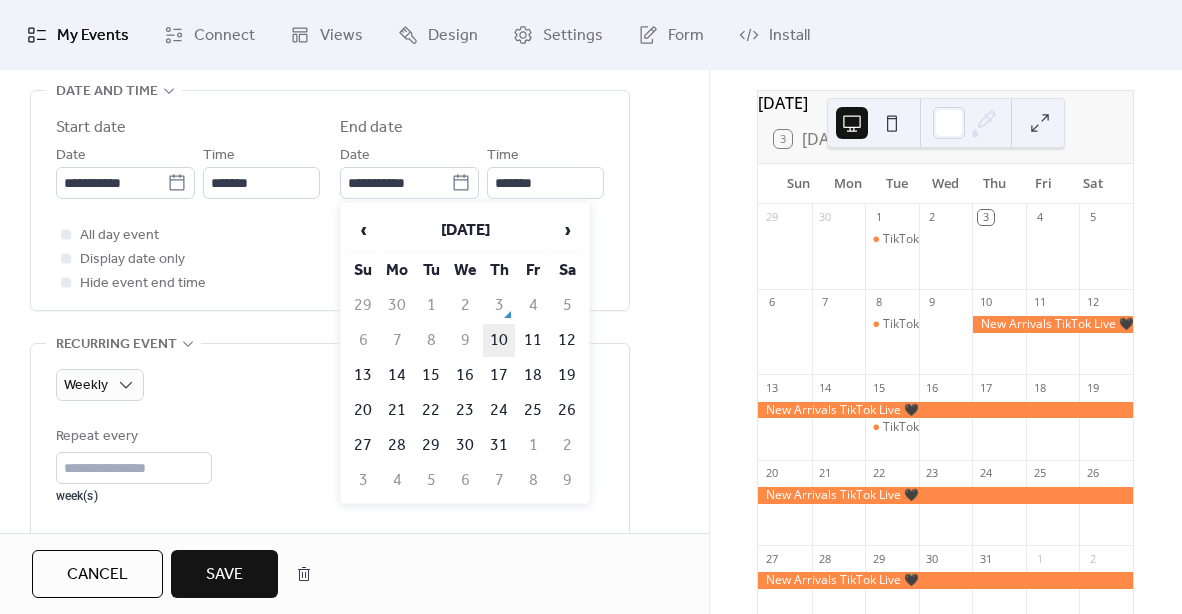 click on "10" at bounding box center (499, 340) 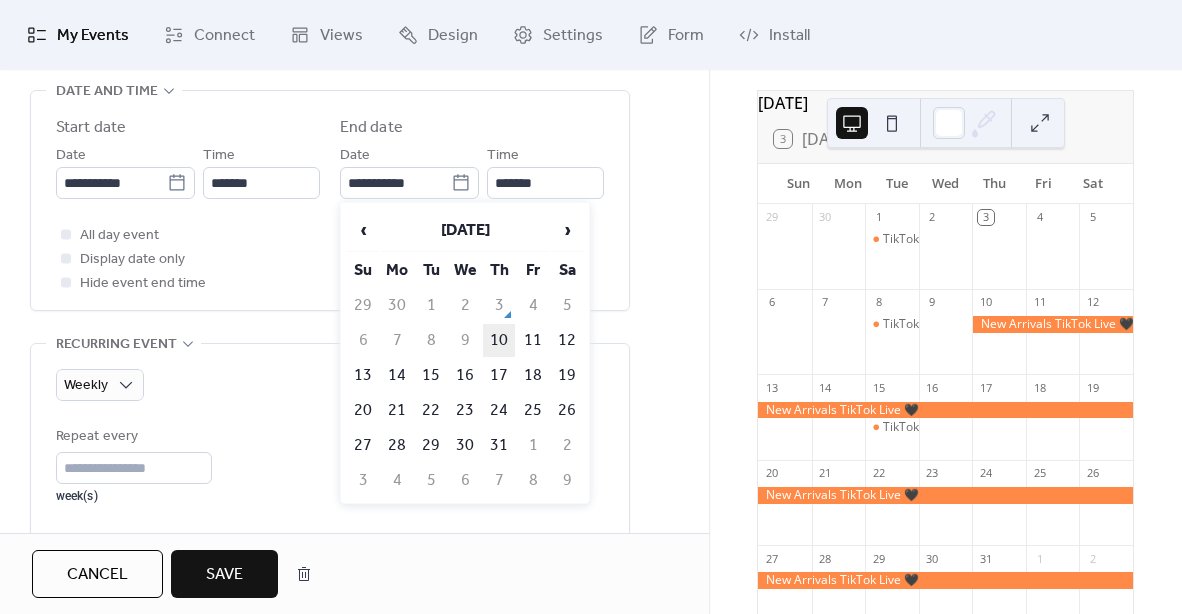 type on "**********" 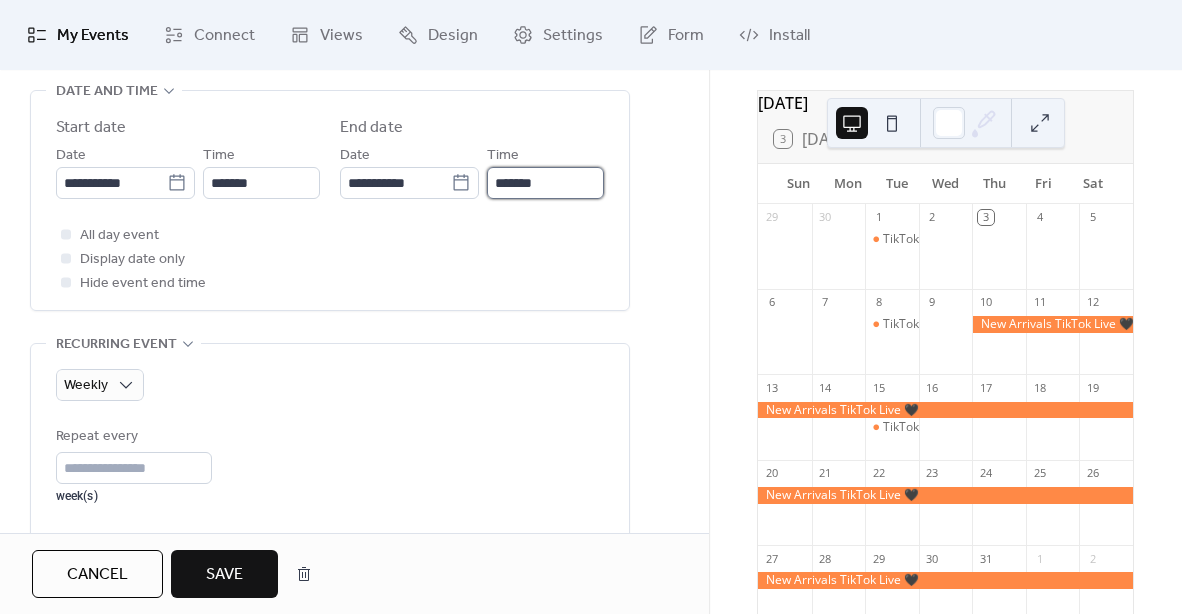 click on "*******" at bounding box center [545, 183] 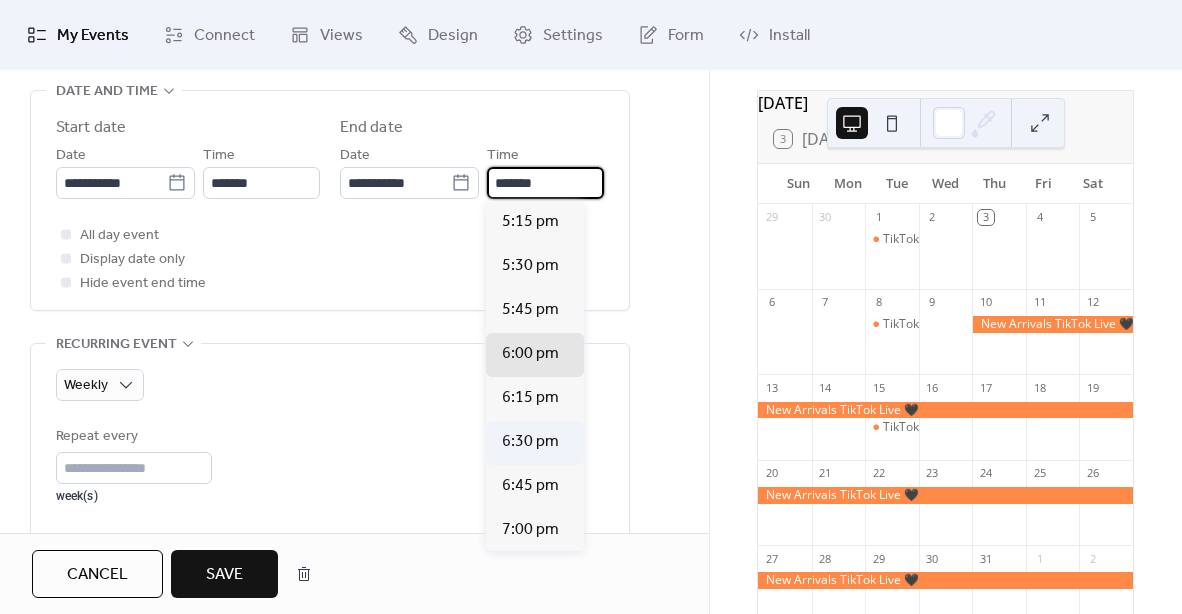 scroll, scrollTop: 51, scrollLeft: 0, axis: vertical 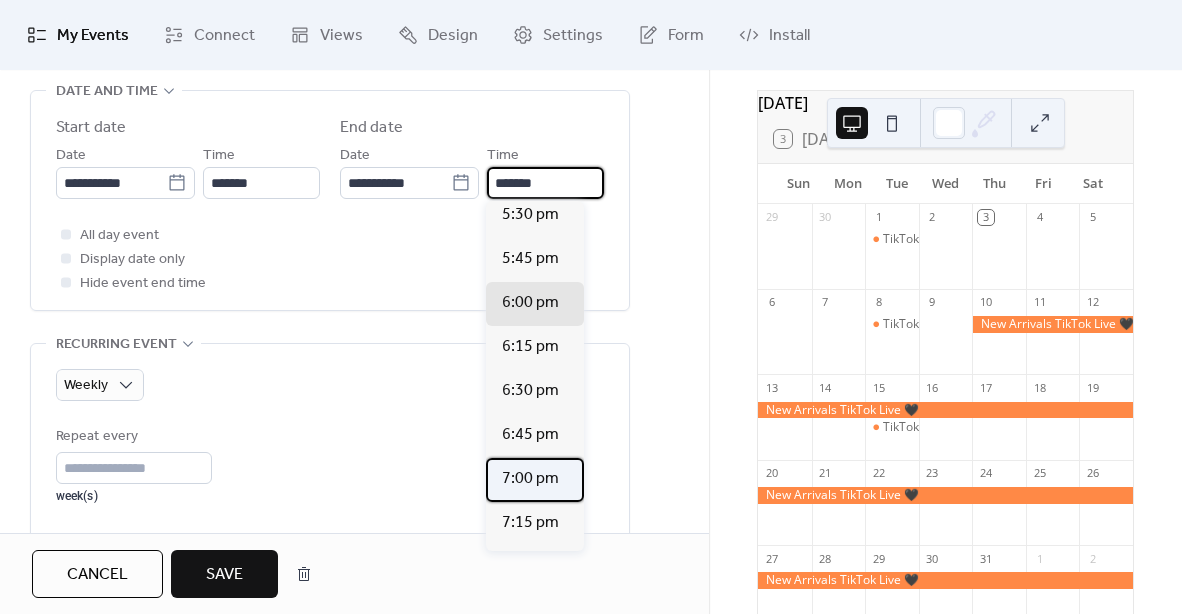 click on "7:00 pm" at bounding box center (530, 479) 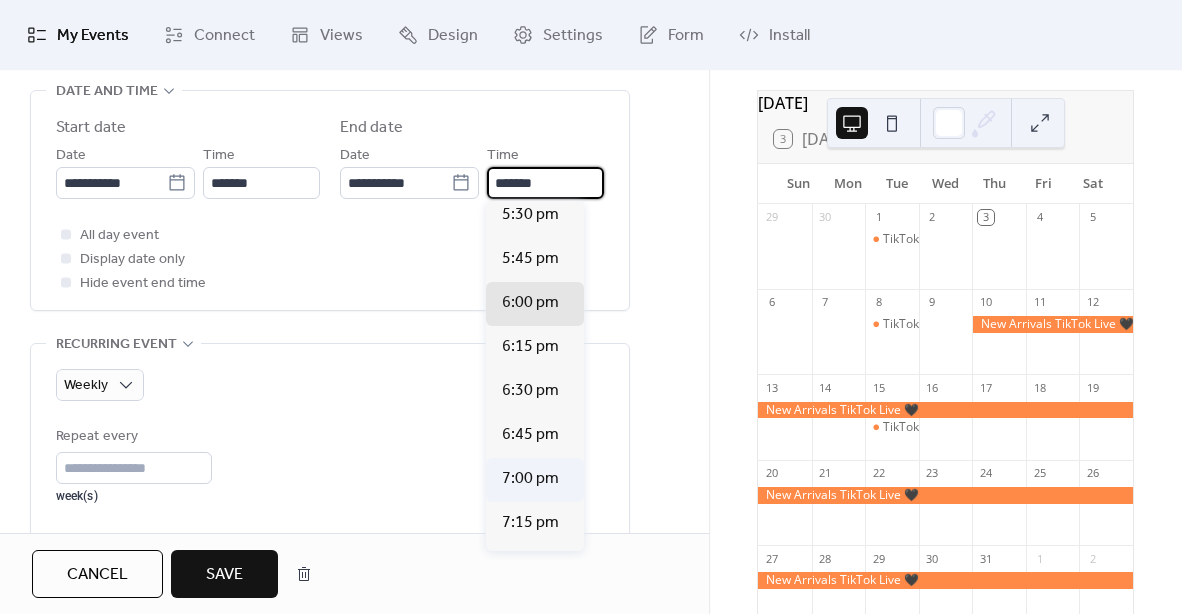 type on "*******" 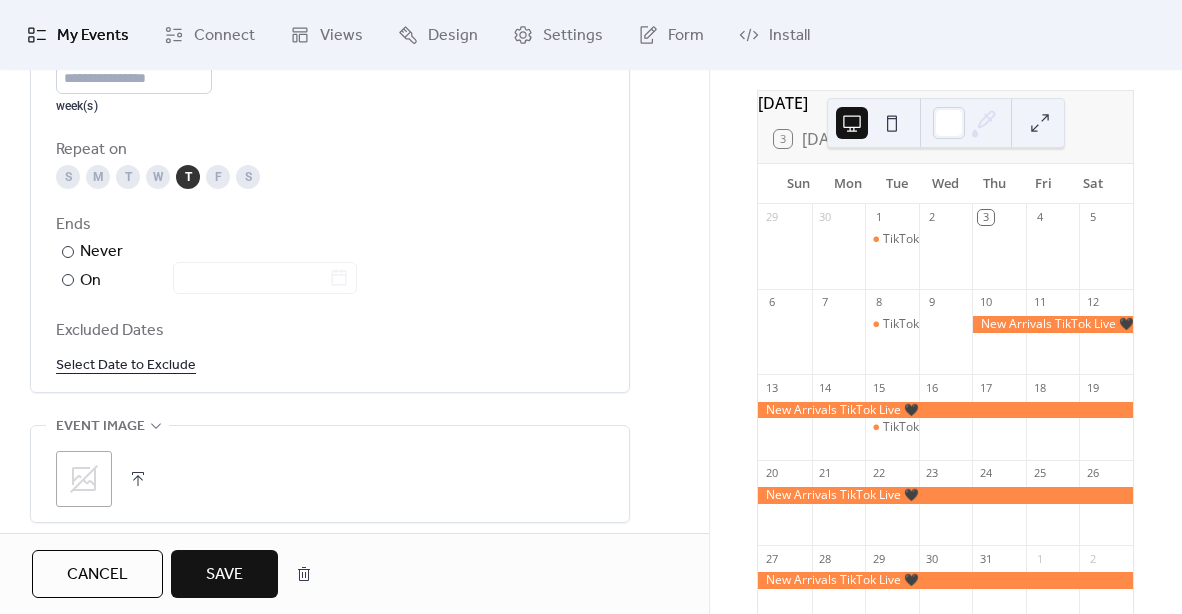 scroll, scrollTop: 1067, scrollLeft: 0, axis: vertical 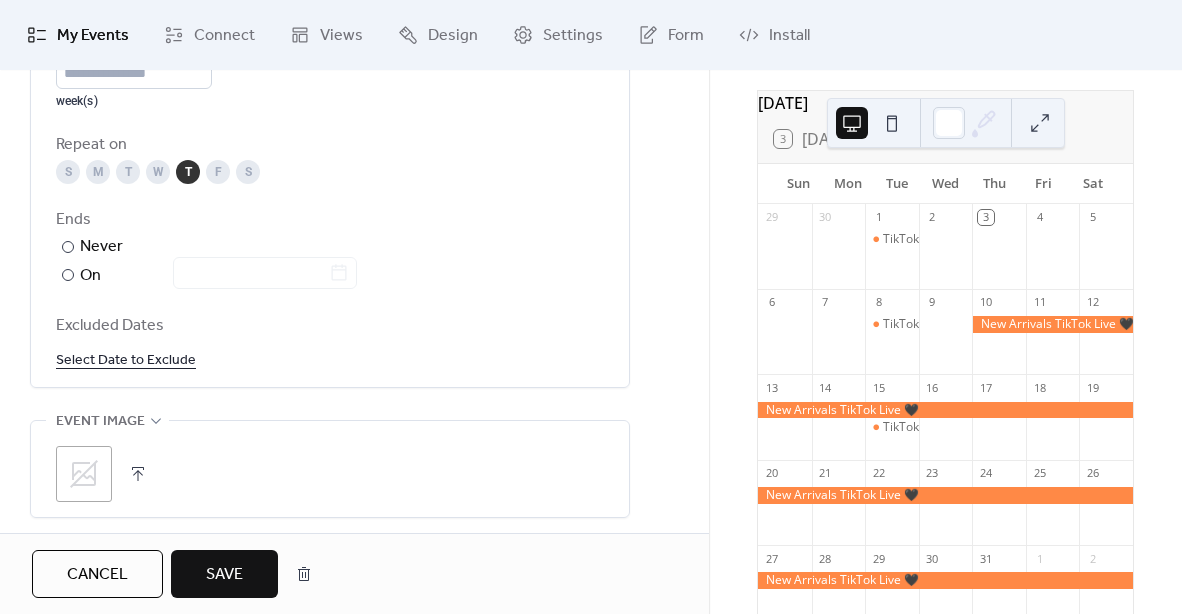click on "Save" at bounding box center (224, 575) 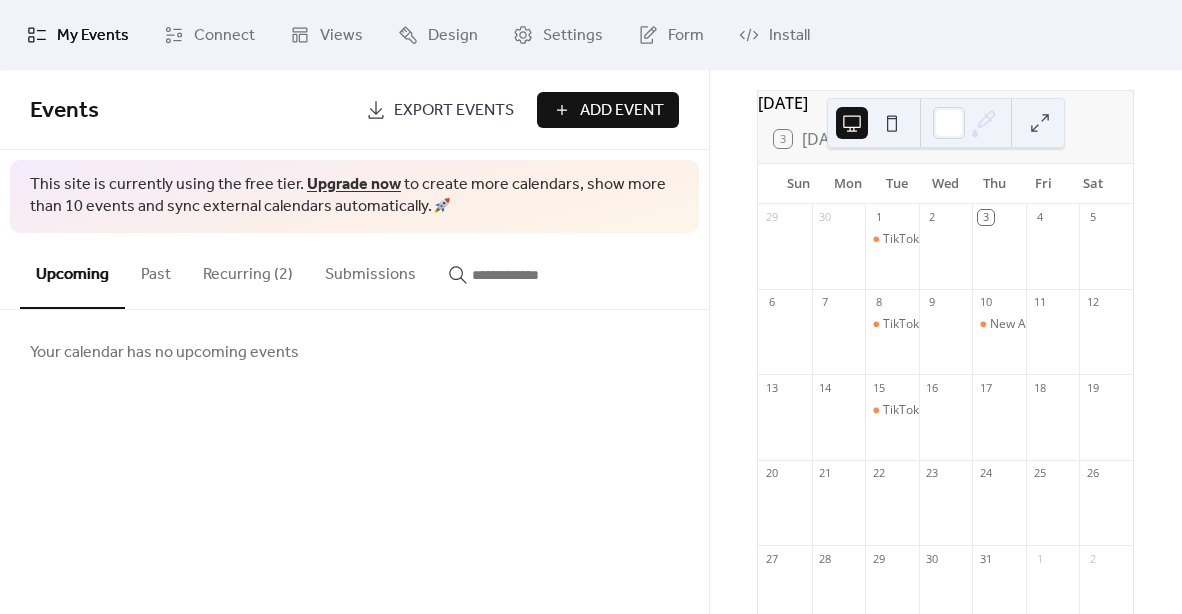 click on "Recurring  (2)" at bounding box center (248, 270) 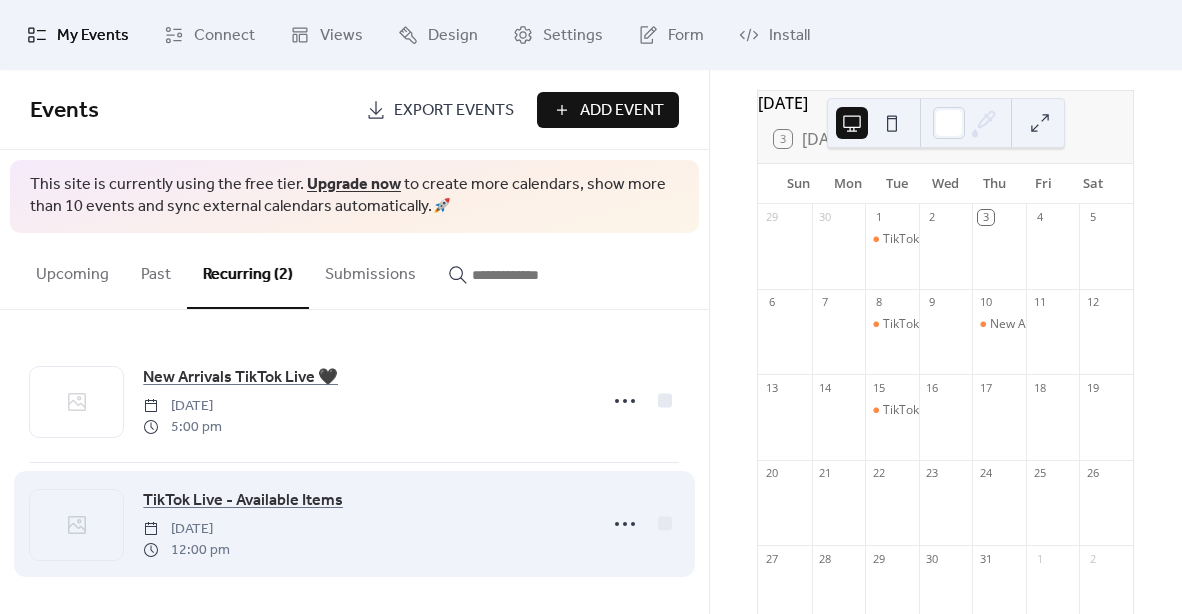 click at bounding box center (642, 524) 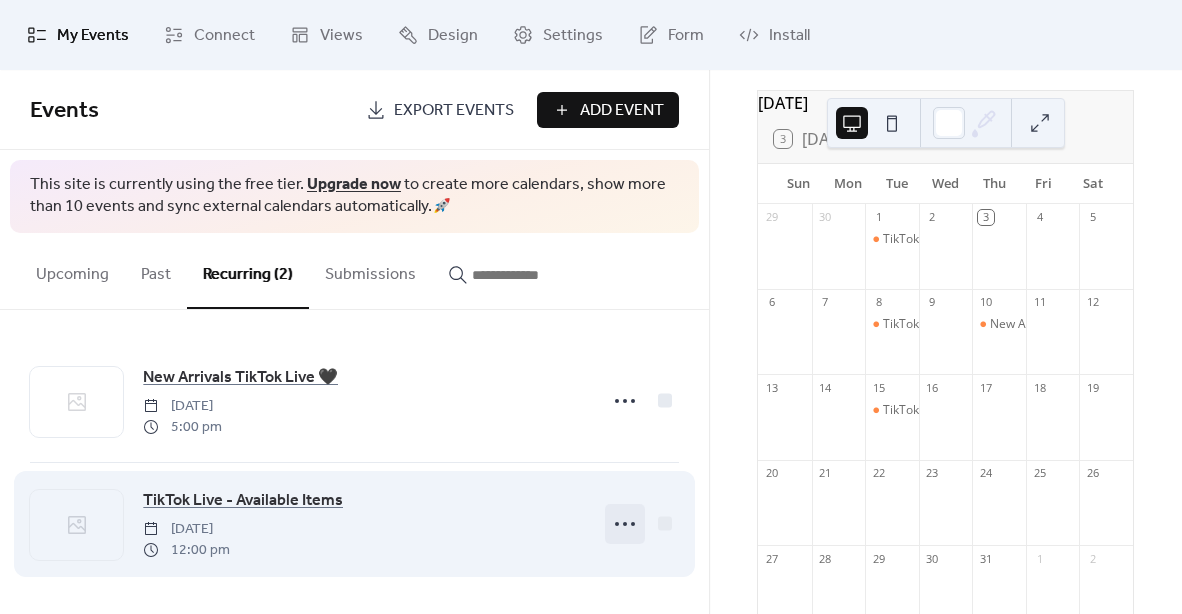 click 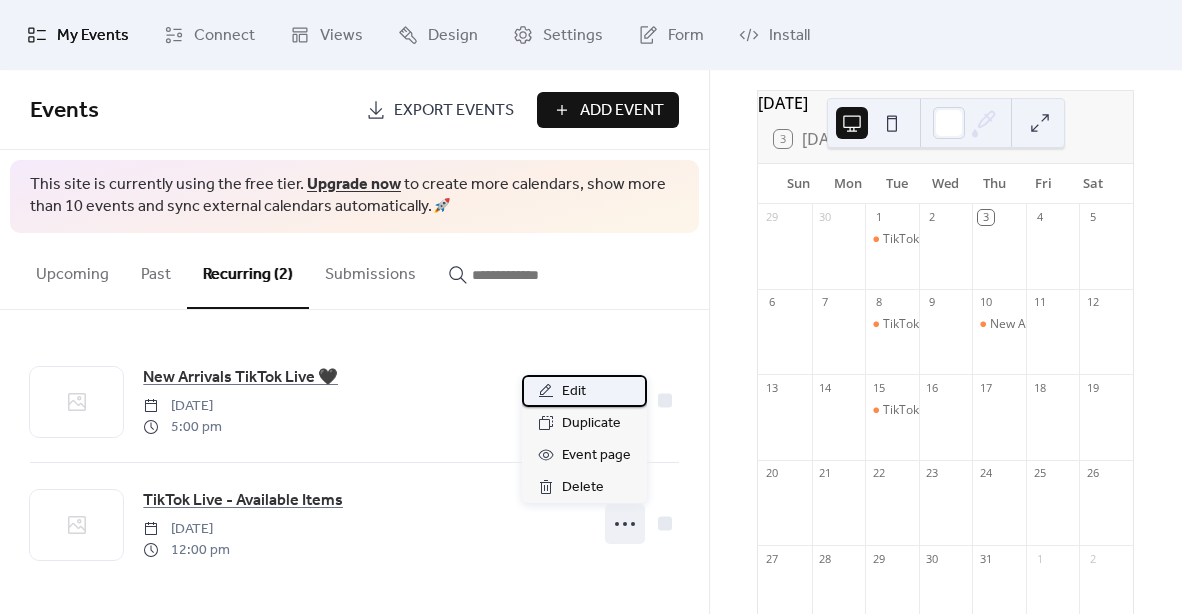 click on "Edit" at bounding box center (574, 392) 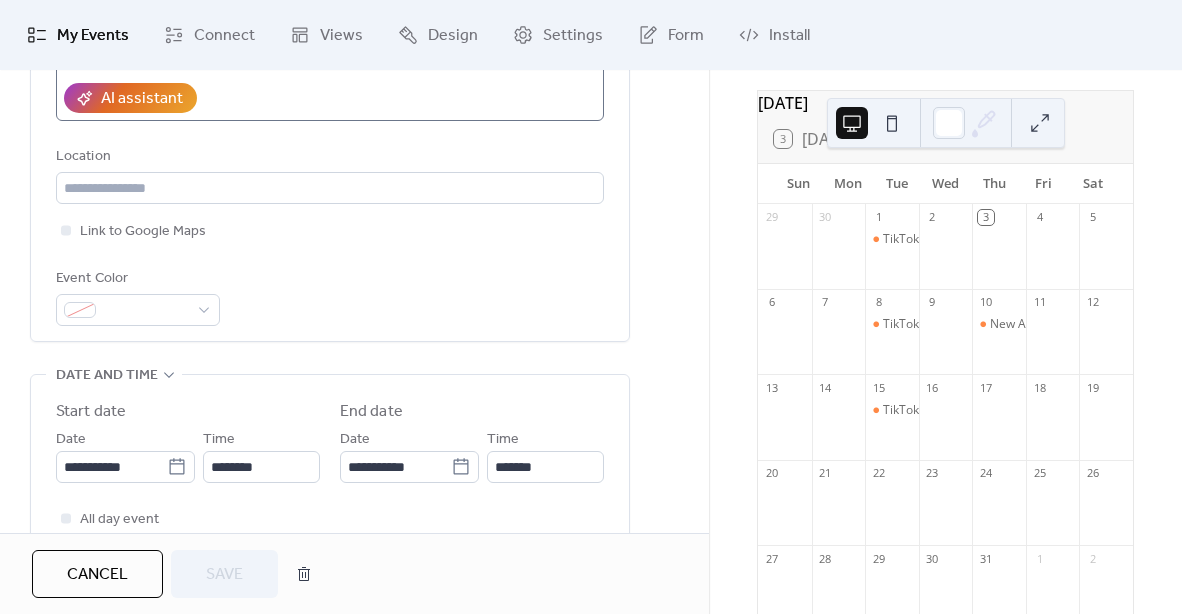 scroll, scrollTop: 385, scrollLeft: 0, axis: vertical 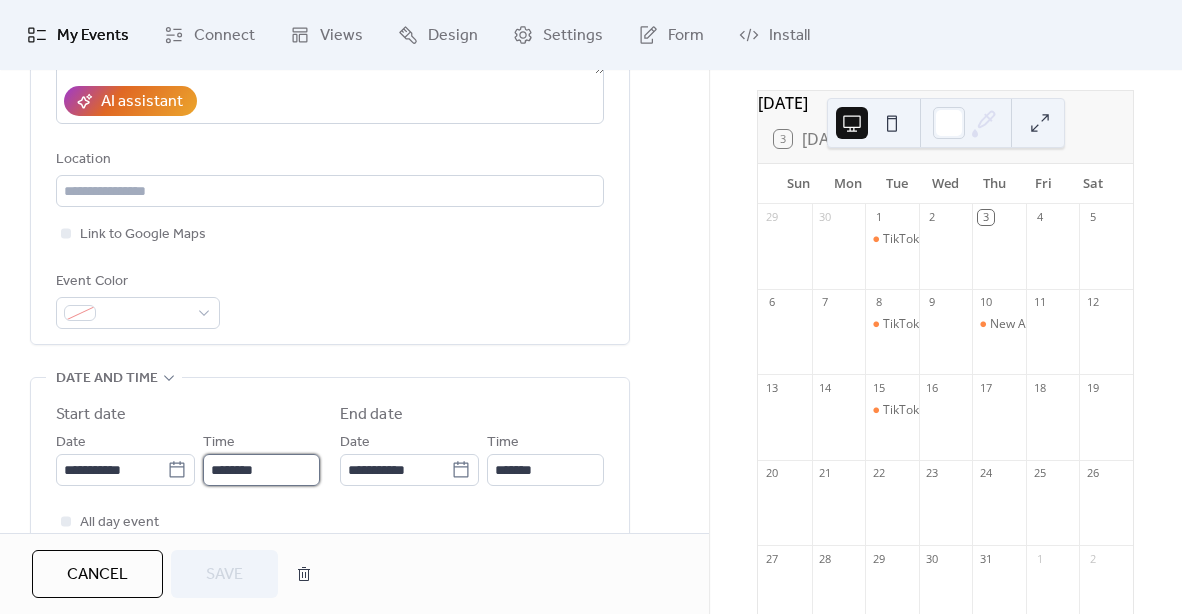 click on "********" at bounding box center [261, 470] 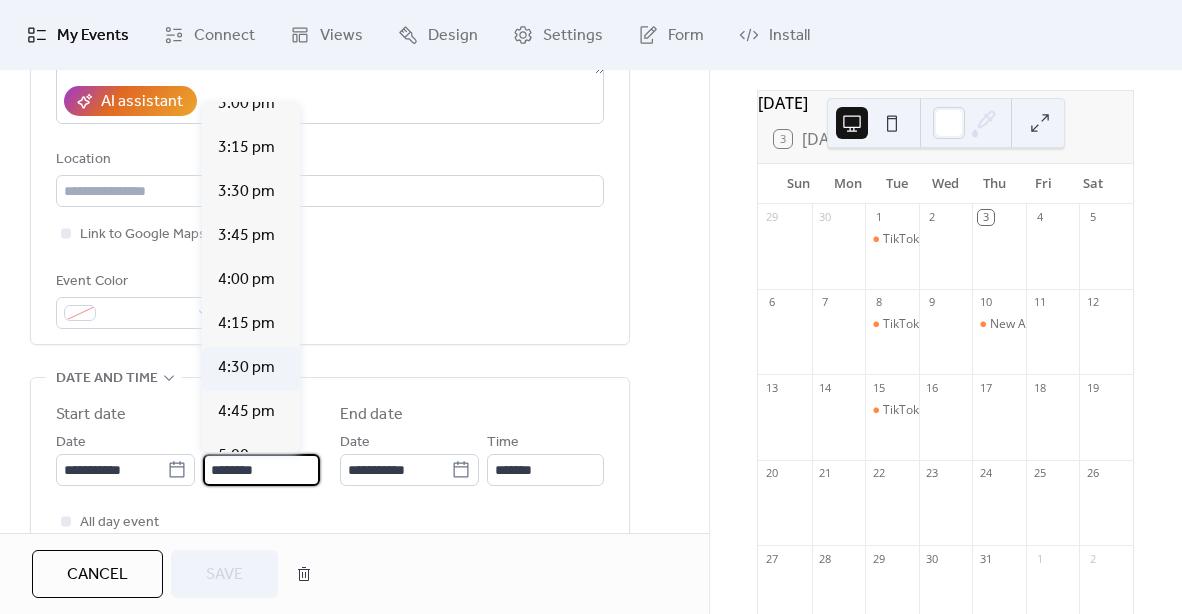 scroll, scrollTop: 2668, scrollLeft: 0, axis: vertical 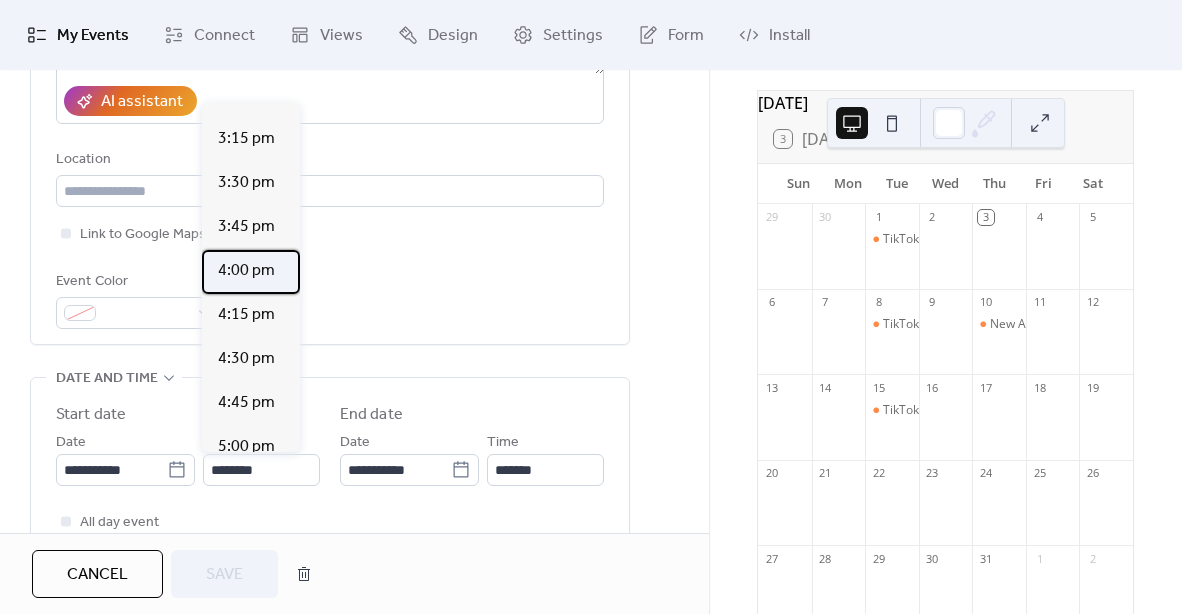 click on "4:00 pm" at bounding box center (246, 271) 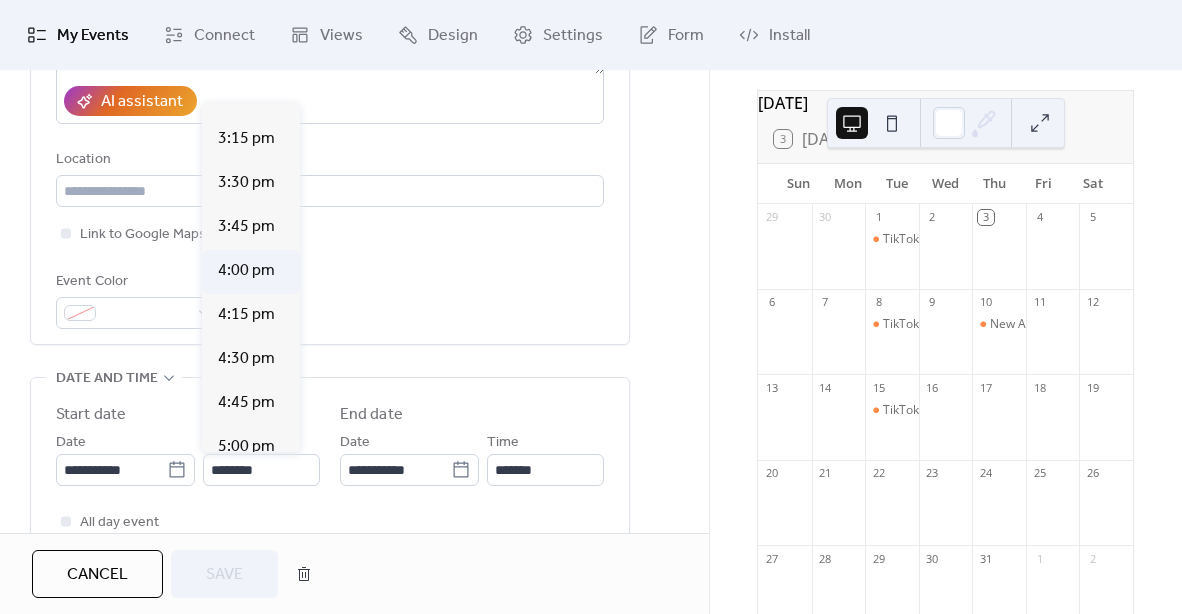 type on "*******" 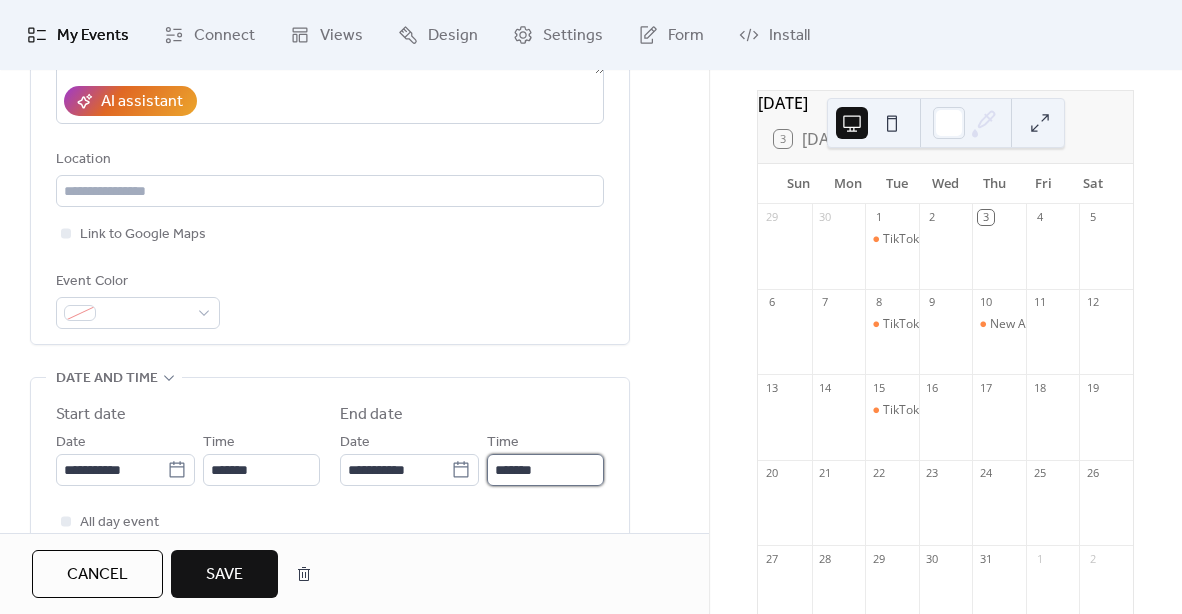 click on "*******" at bounding box center (545, 470) 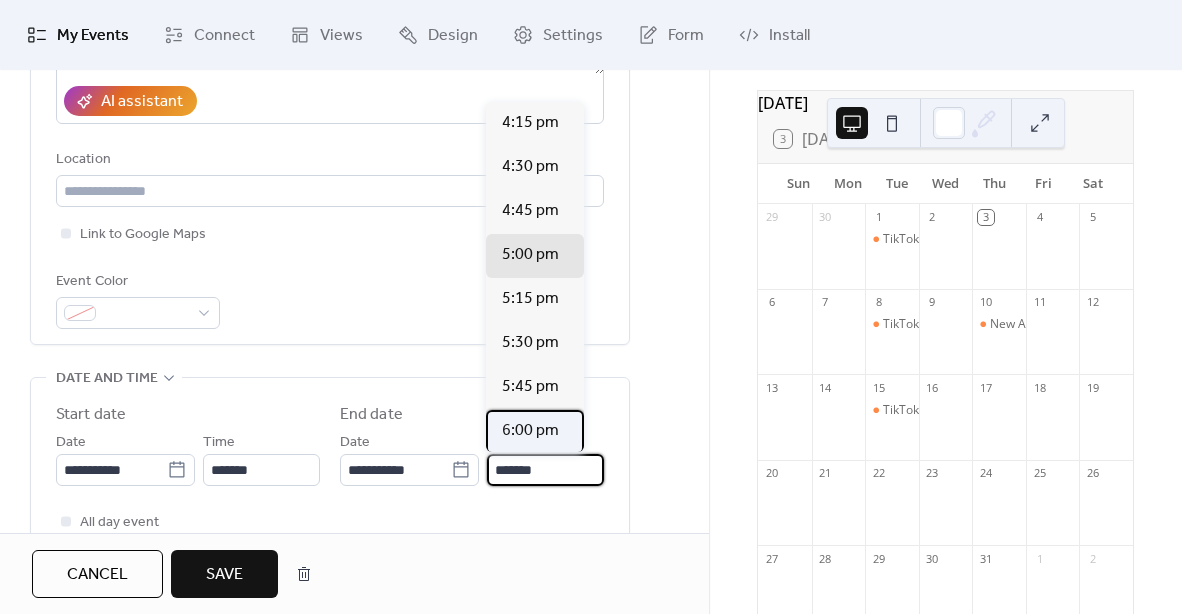 click on "6:00 pm" at bounding box center (530, 431) 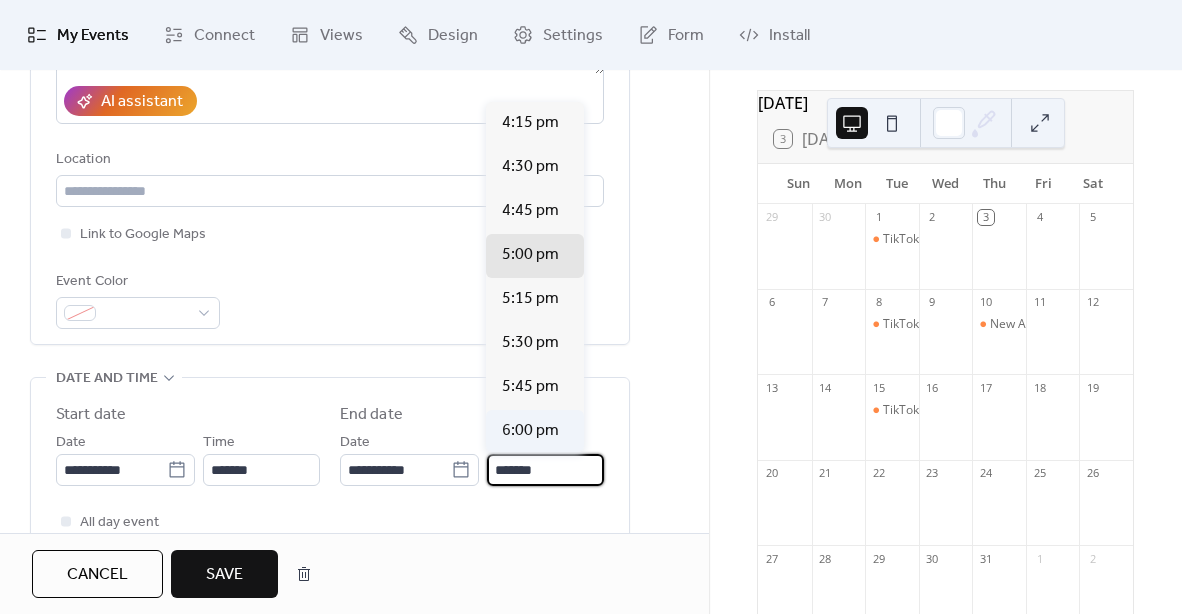 type on "*******" 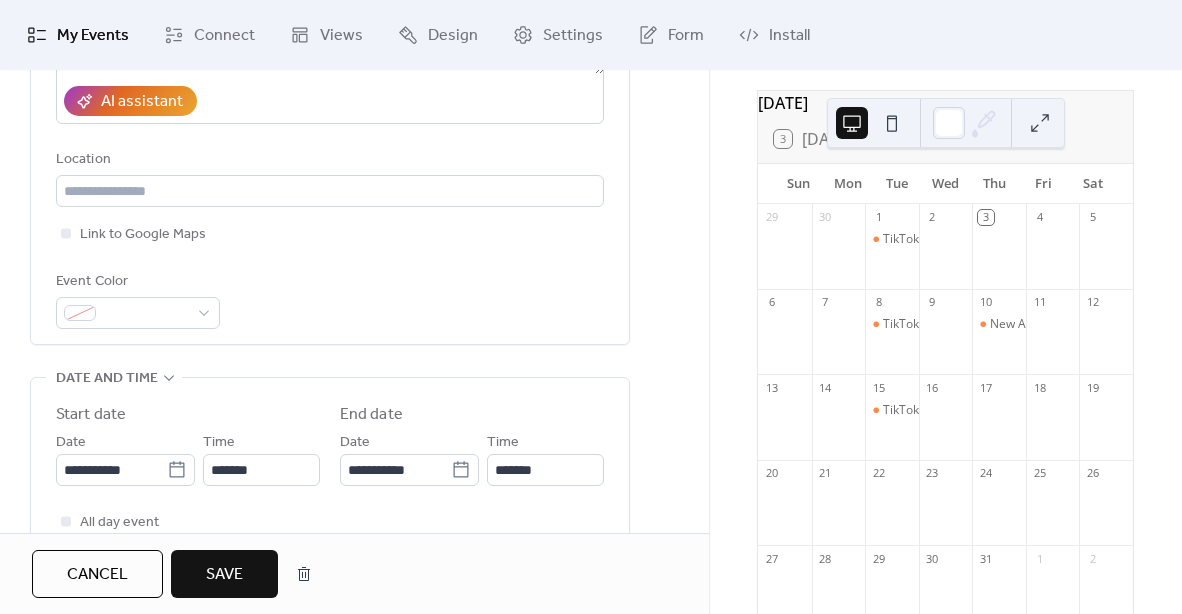 click on "Save" at bounding box center [224, 575] 